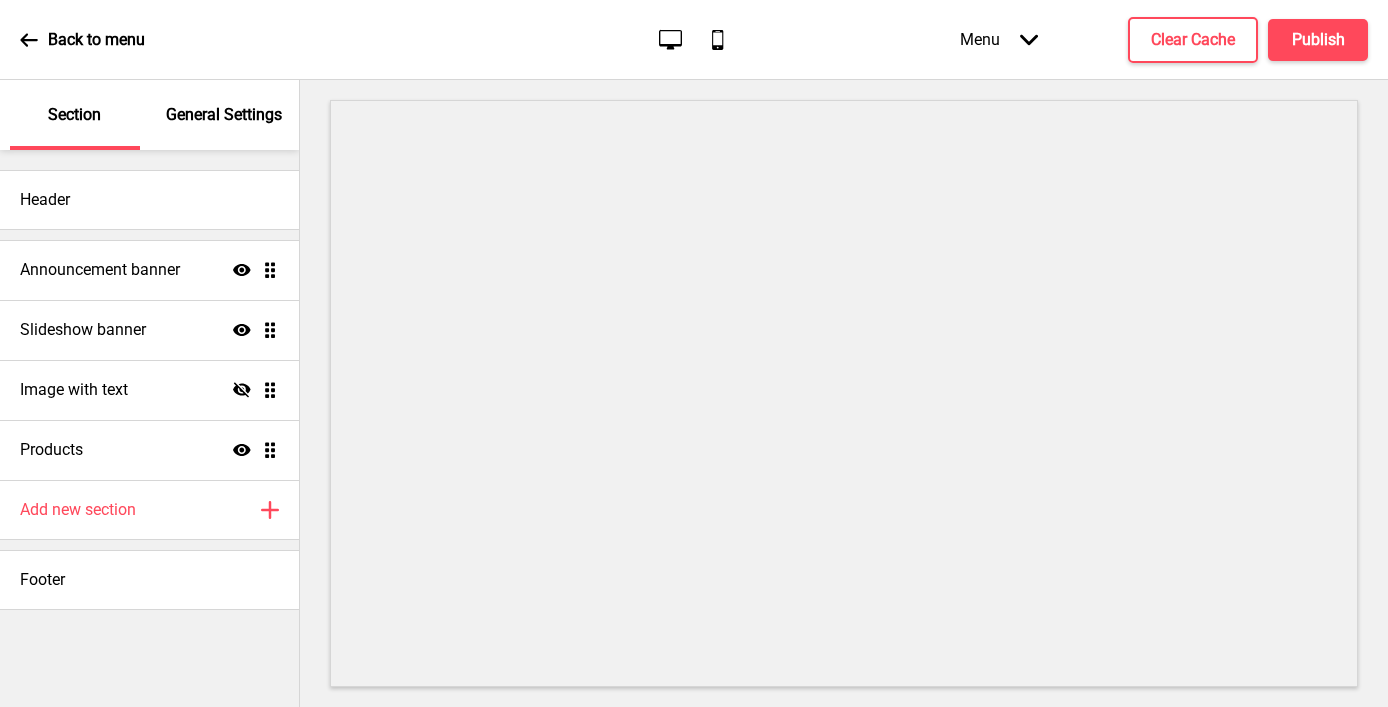 scroll, scrollTop: 0, scrollLeft: 0, axis: both 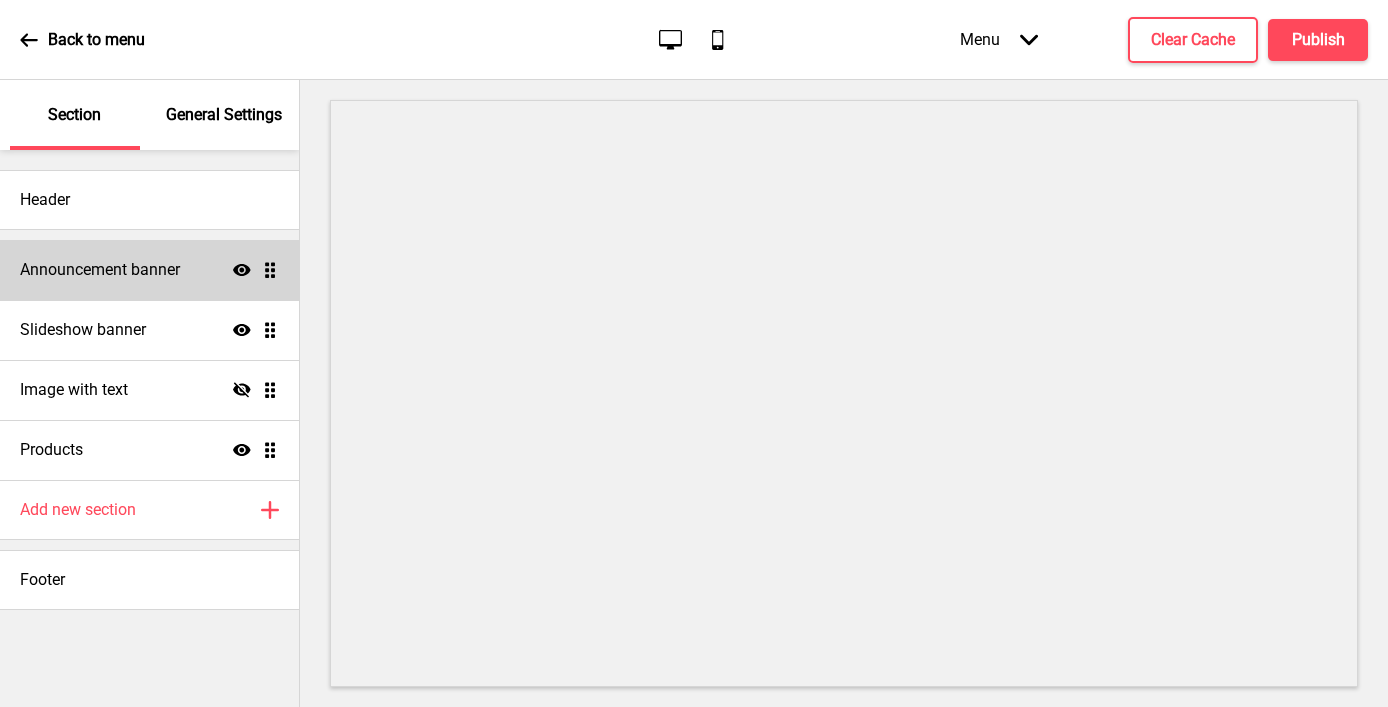 click on "Announcement banner Show Drag" at bounding box center [149, 270] 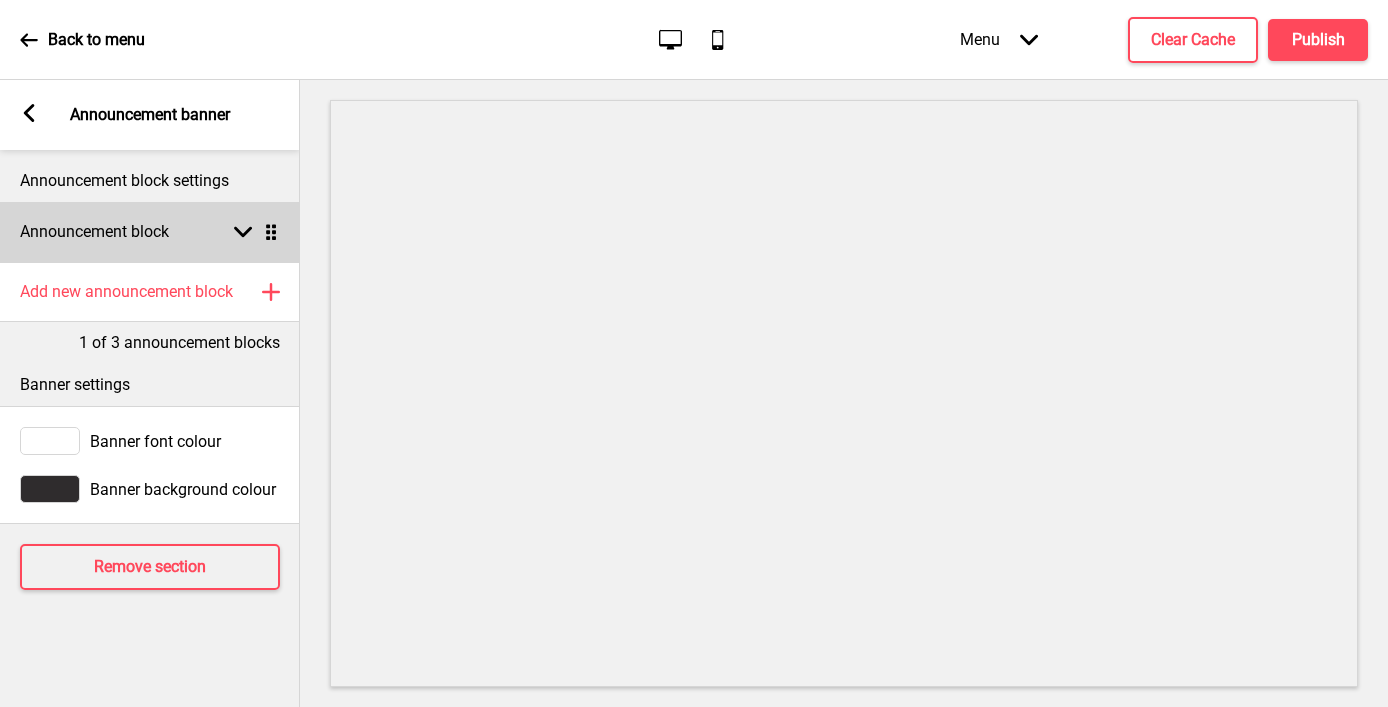 click on "Announcement block Arrow down Drag" at bounding box center [150, 232] 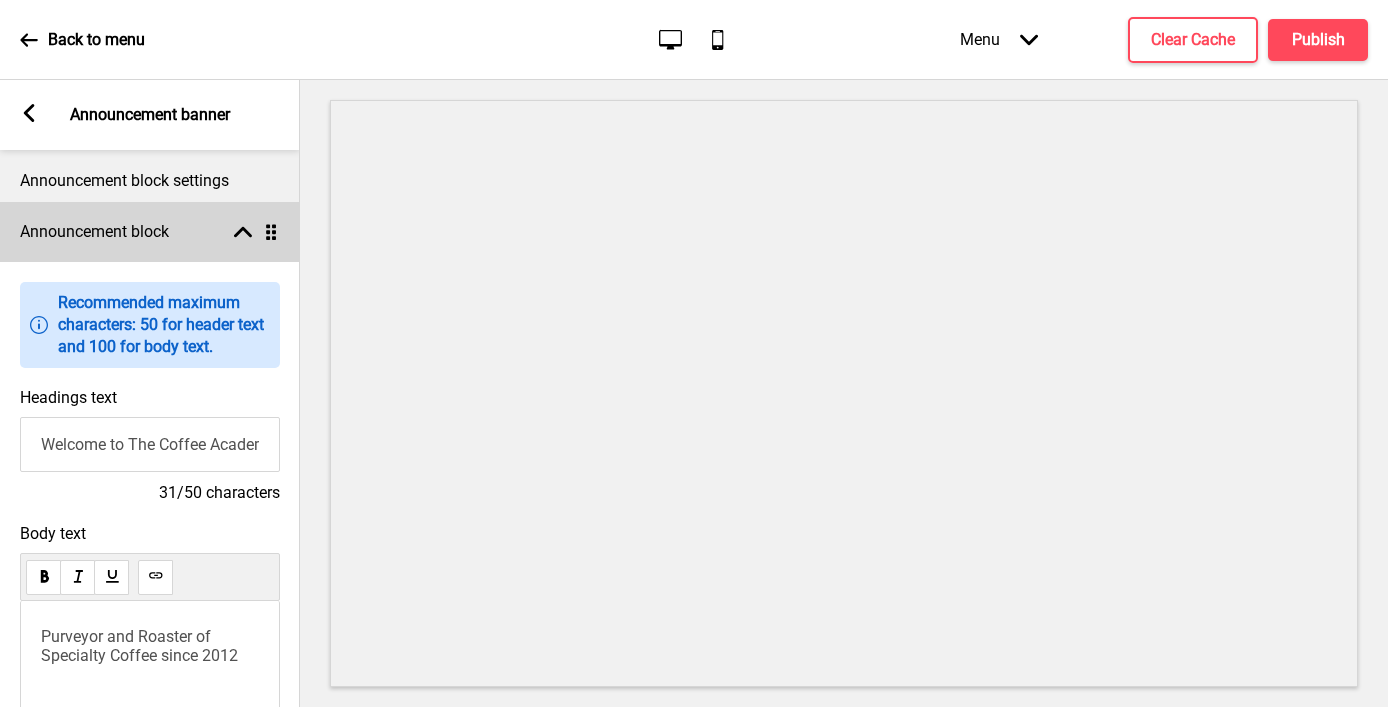 click on "Announcement block Arrow up Drag" at bounding box center [150, 232] 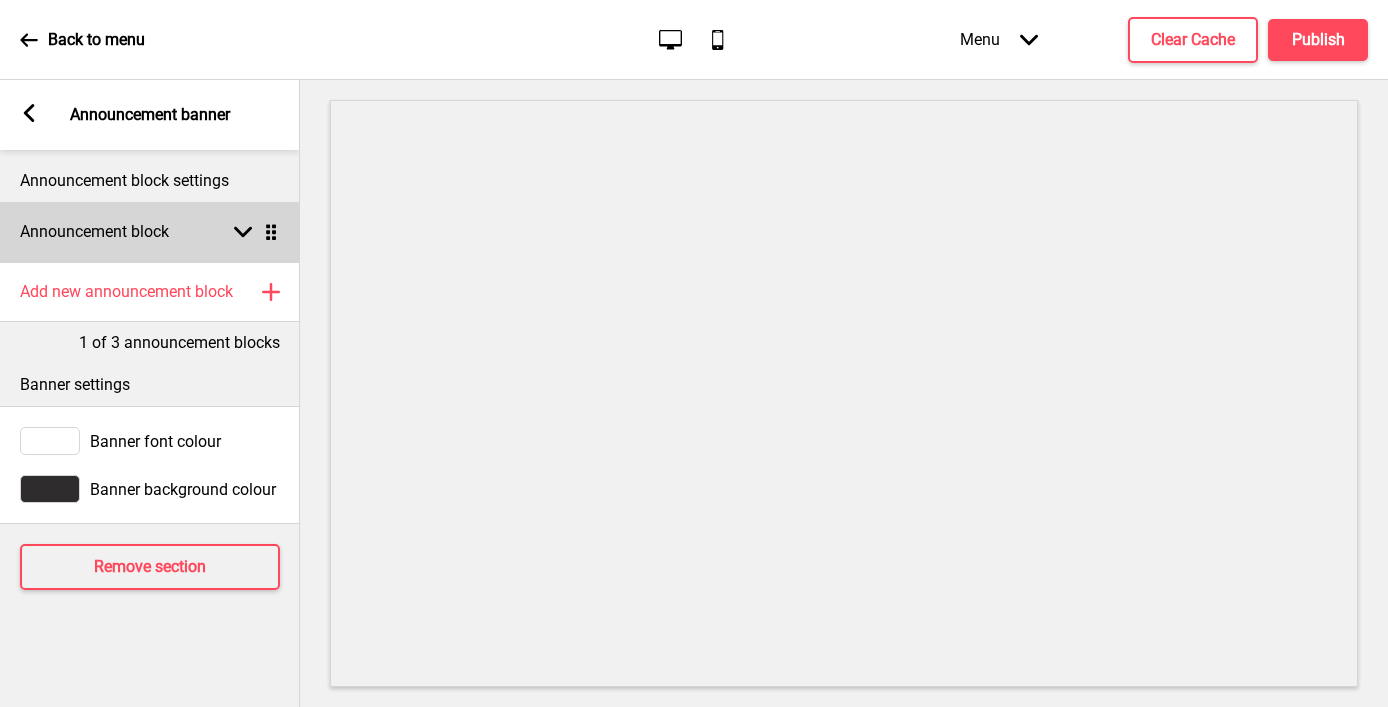 click on "Announcement block Arrow down Drag" at bounding box center [150, 232] 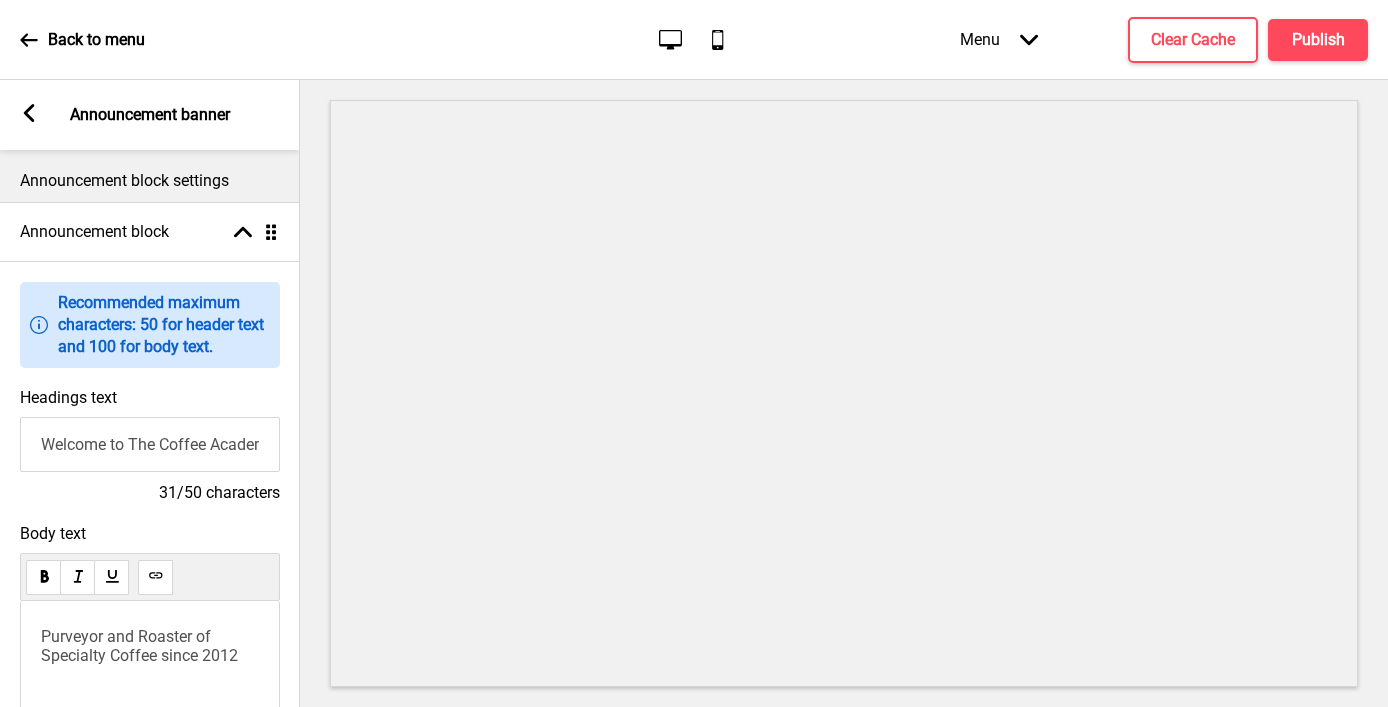 scroll, scrollTop: 0, scrollLeft: 36, axis: horizontal 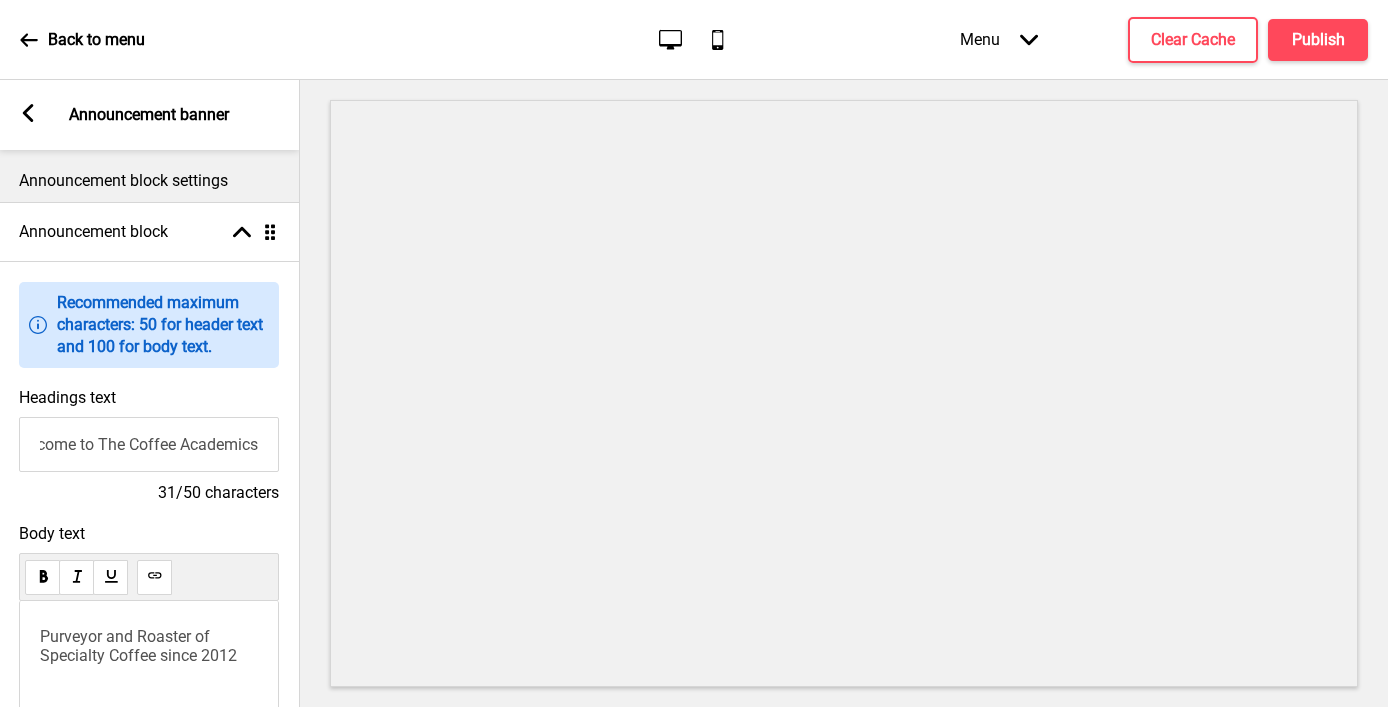 drag, startPoint x: 143, startPoint y: 446, endPoint x: 290, endPoint y: 445, distance: 147.0034 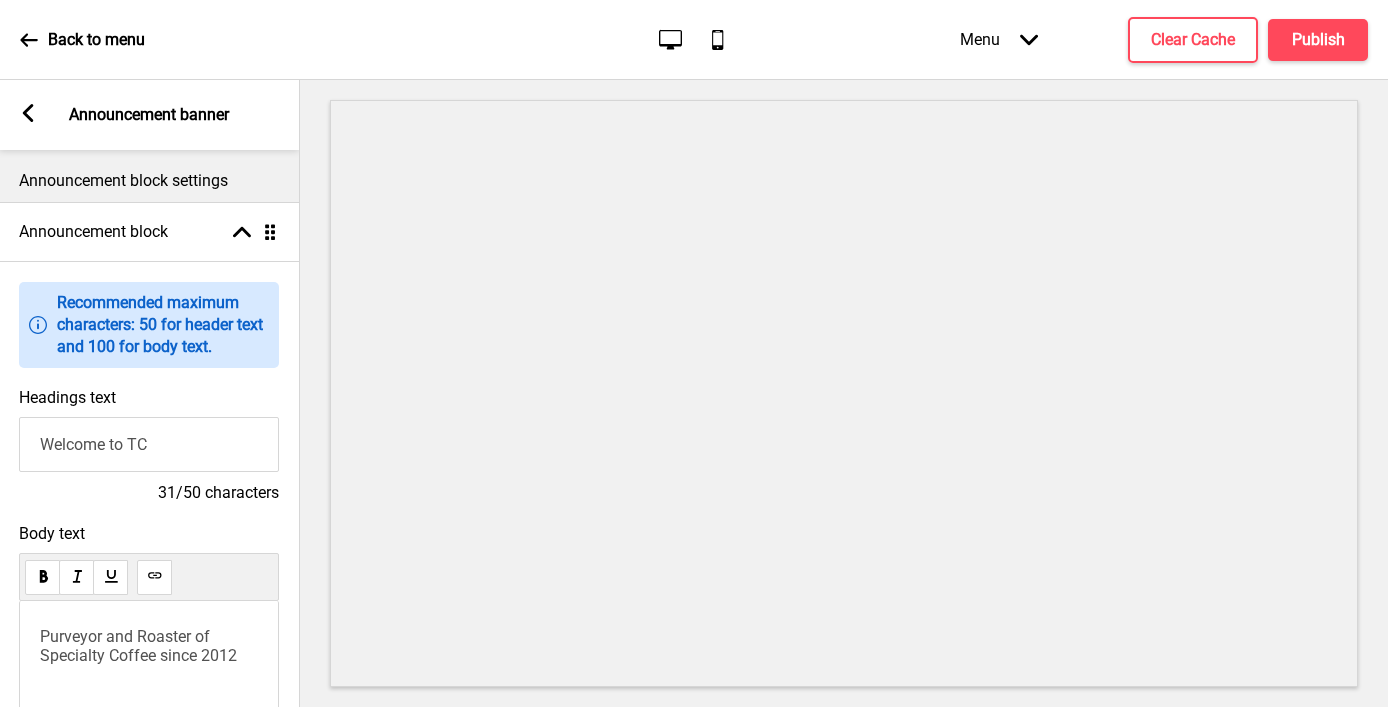 scroll, scrollTop: 0, scrollLeft: 0, axis: both 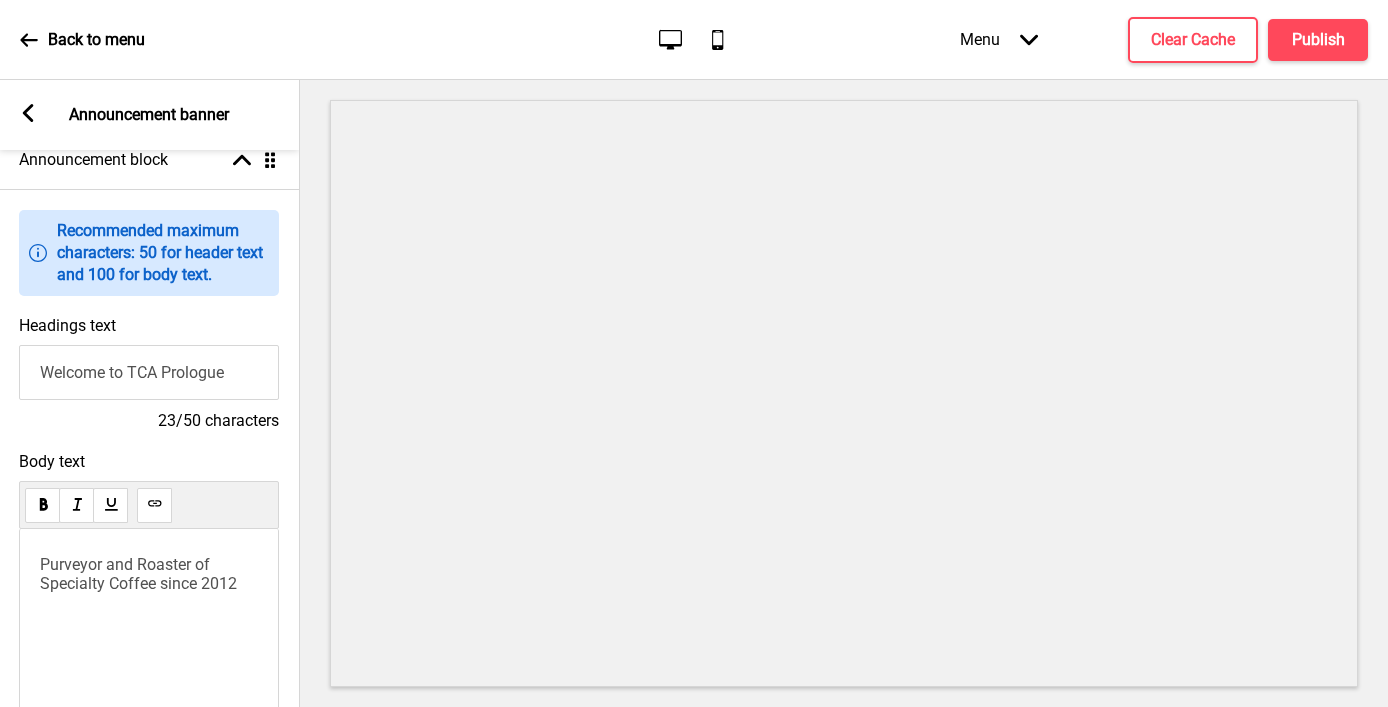 type on "Welcome to TCA Prologue" 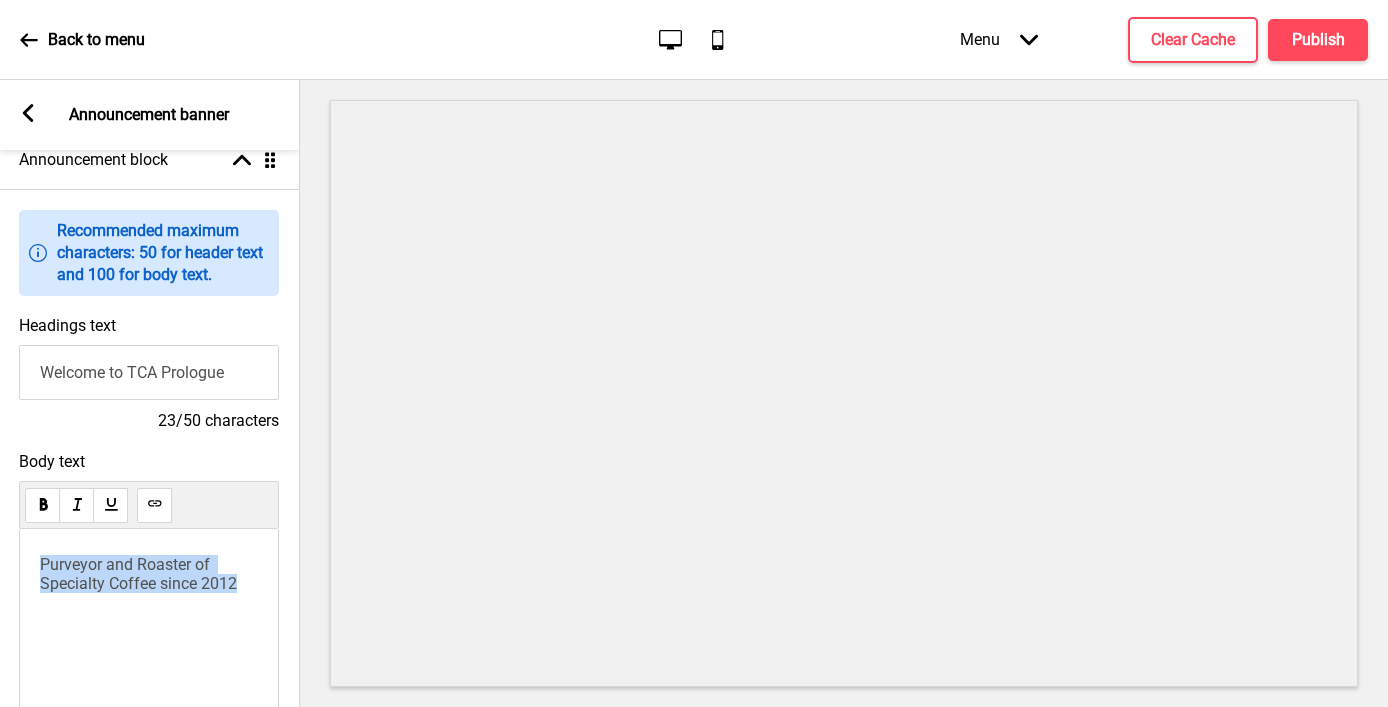 scroll, scrollTop: 0, scrollLeft: 0, axis: both 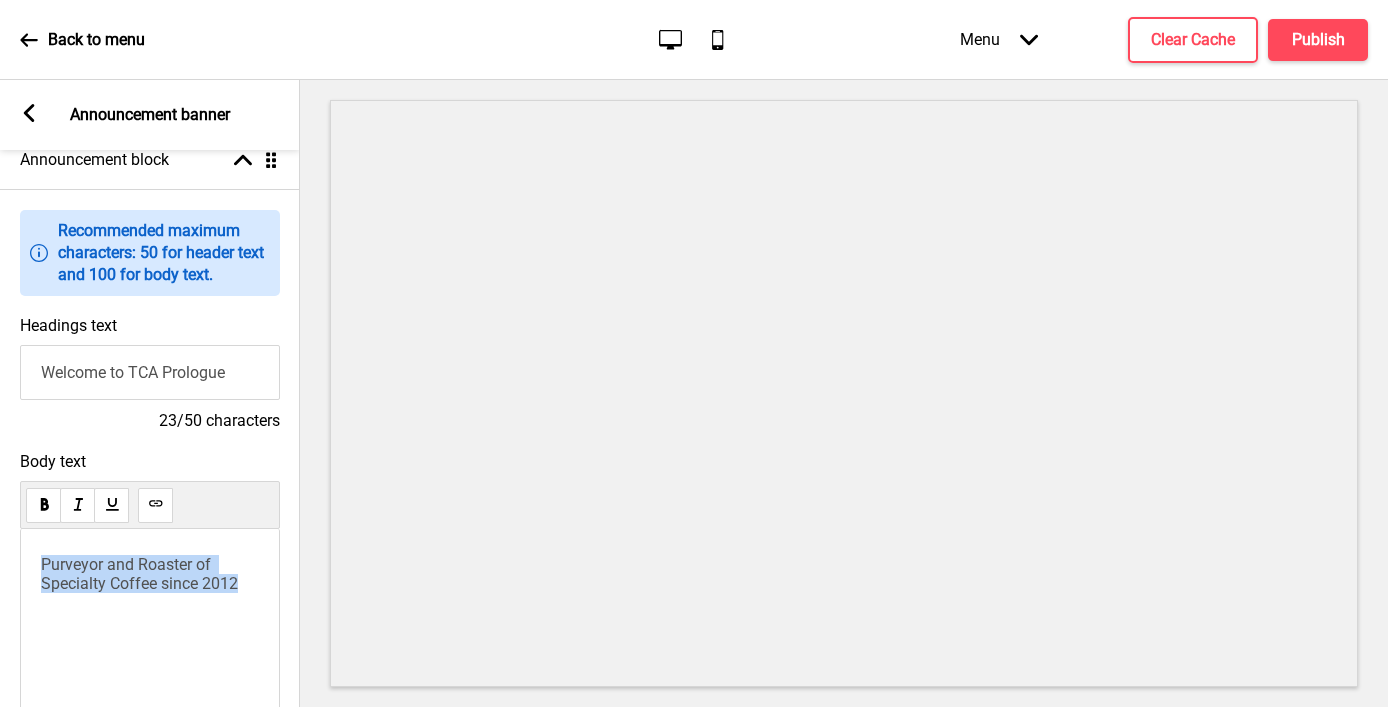 drag, startPoint x: 252, startPoint y: 588, endPoint x: 0, endPoint y: 496, distance: 268.26852 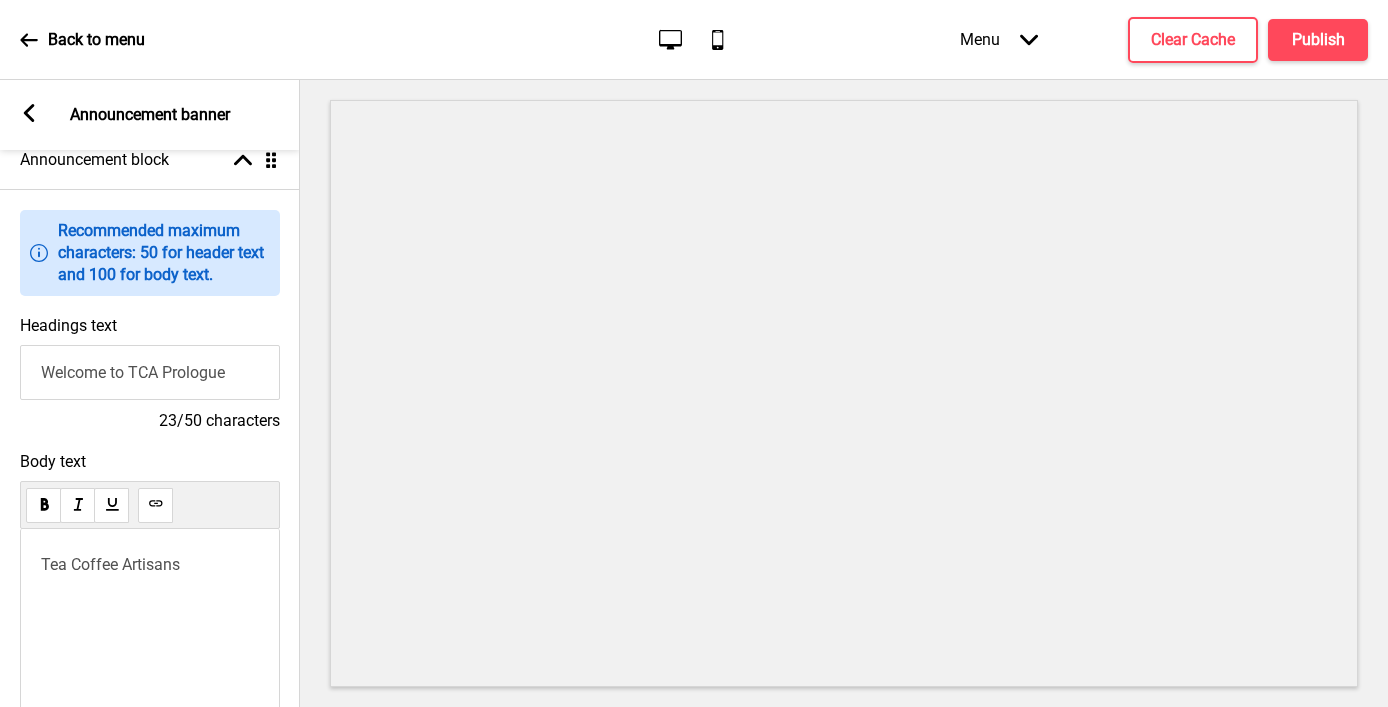 click on "Tea Coffee Artisans" at bounding box center [110, 564] 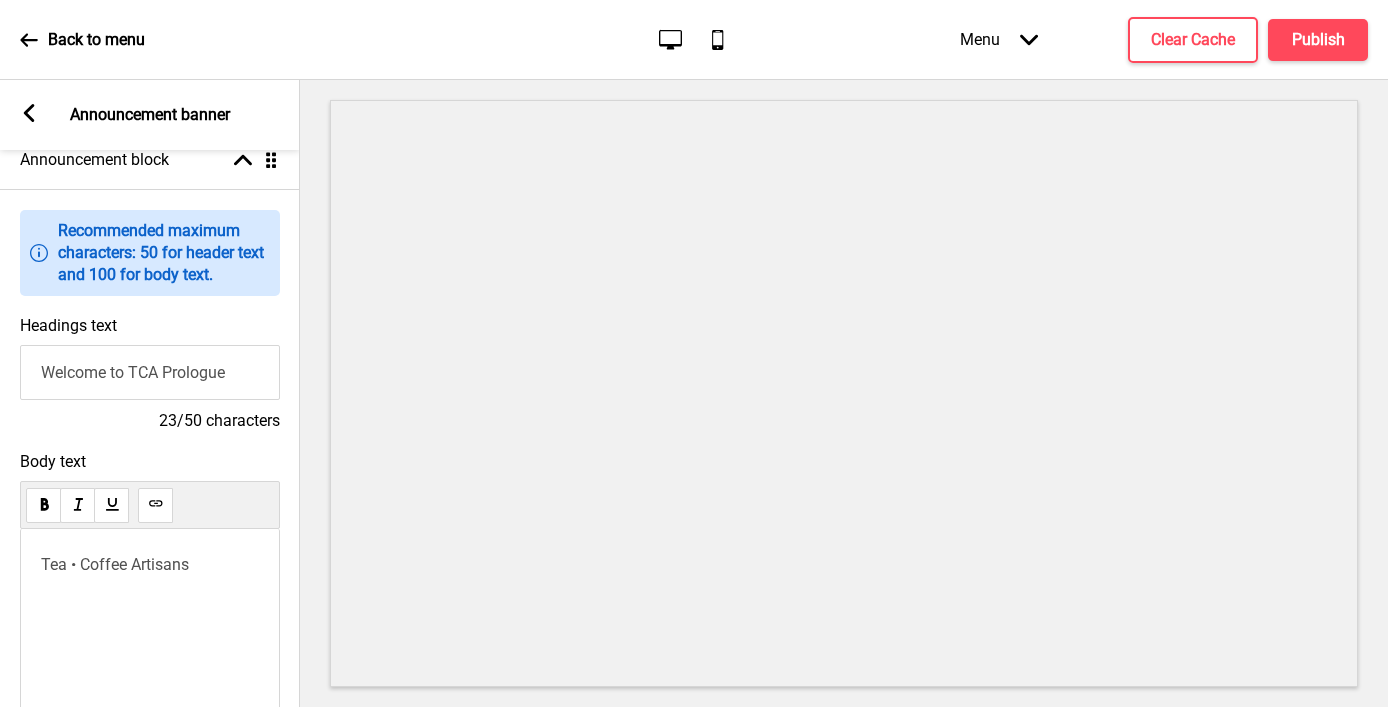 click on "Tea • Coffee Artisans" at bounding box center (115, 564) 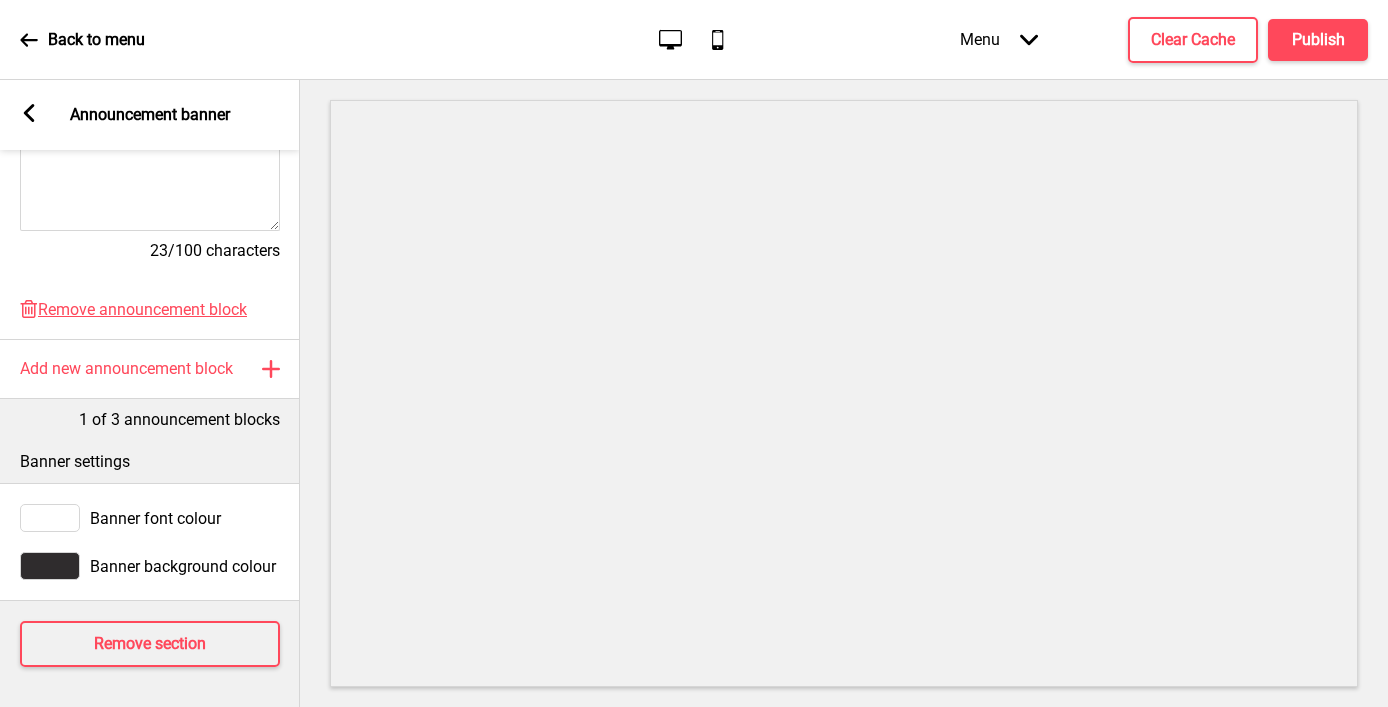 scroll, scrollTop: 0, scrollLeft: 0, axis: both 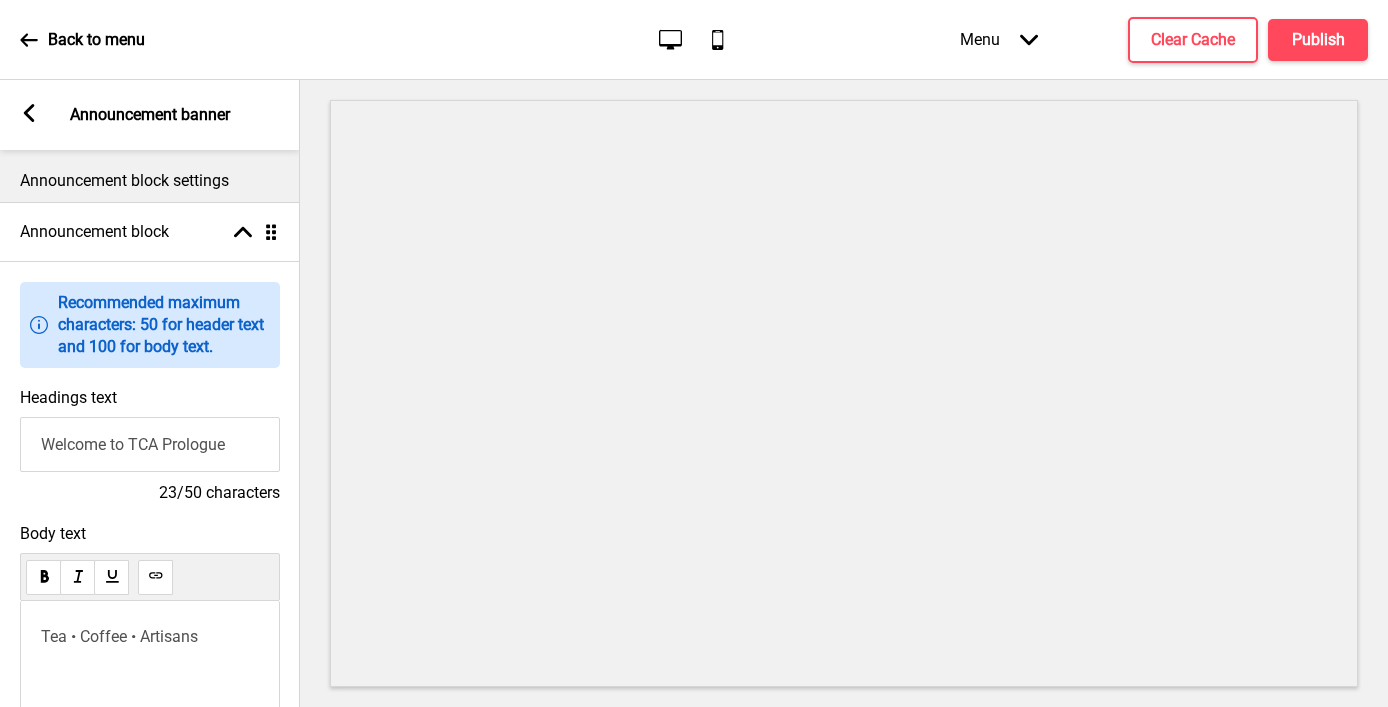 click on "Arrow left Announcement banner" at bounding box center (150, 115) 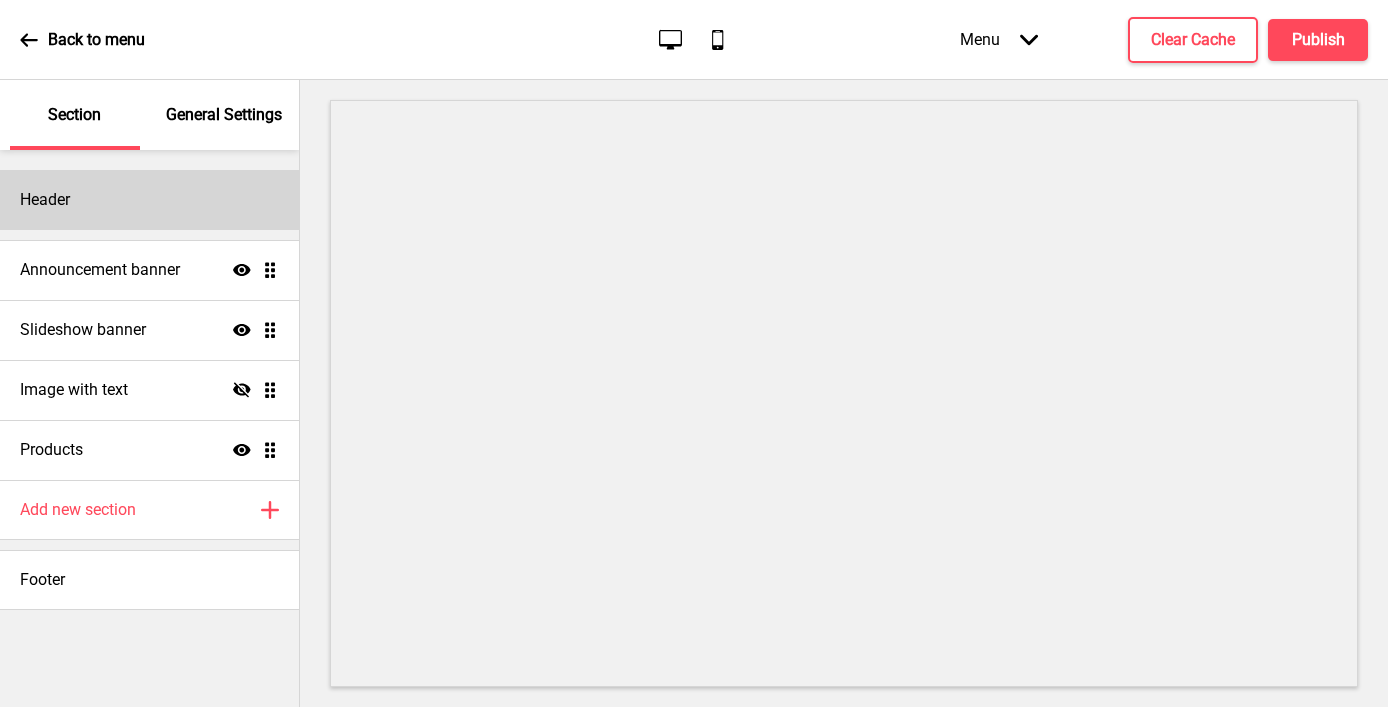 click on "Header" at bounding box center (149, 200) 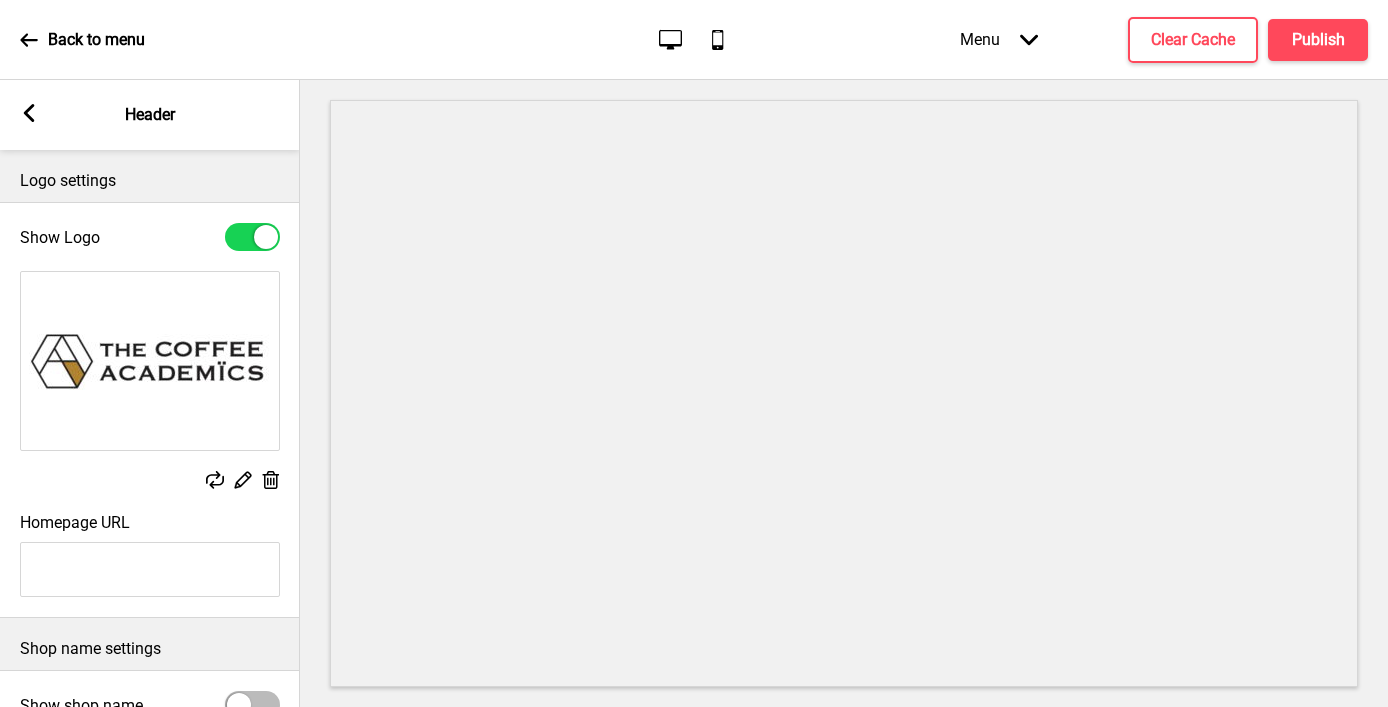 click at bounding box center (243, 480) 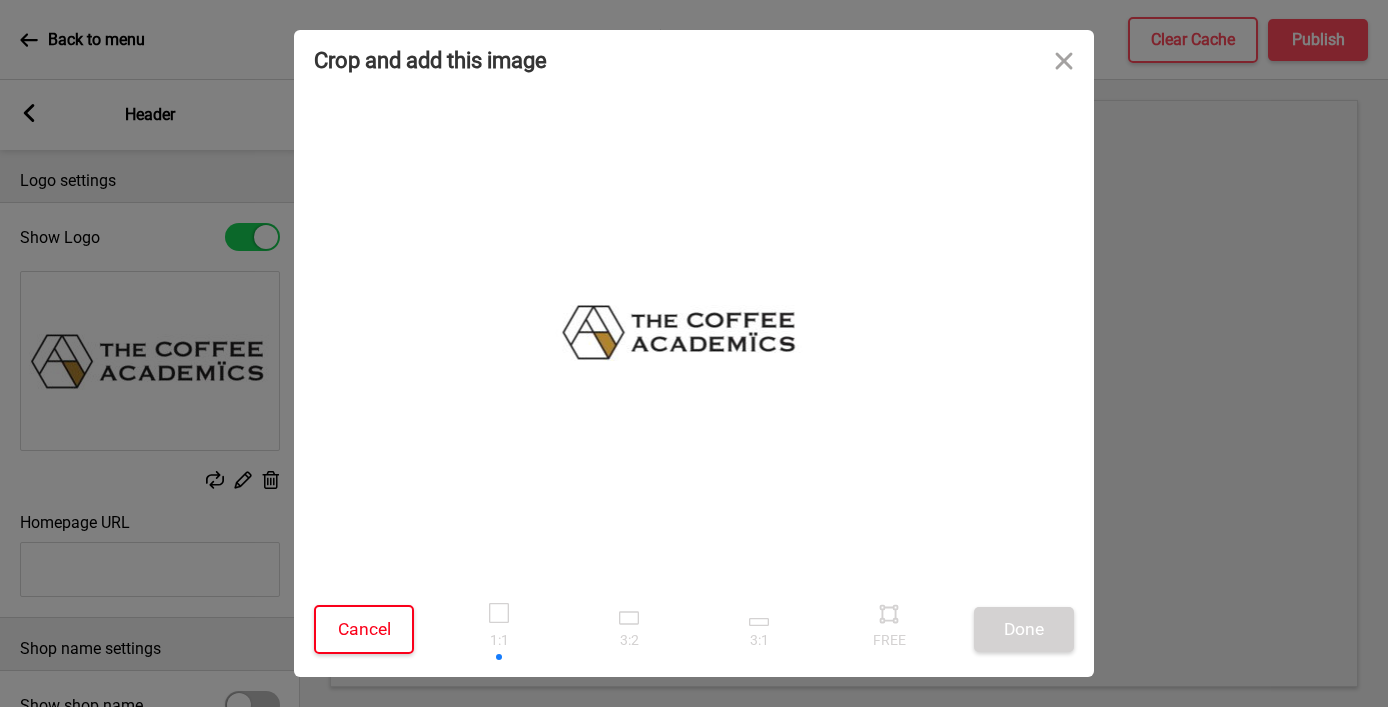 click on "Cancel" at bounding box center (364, 629) 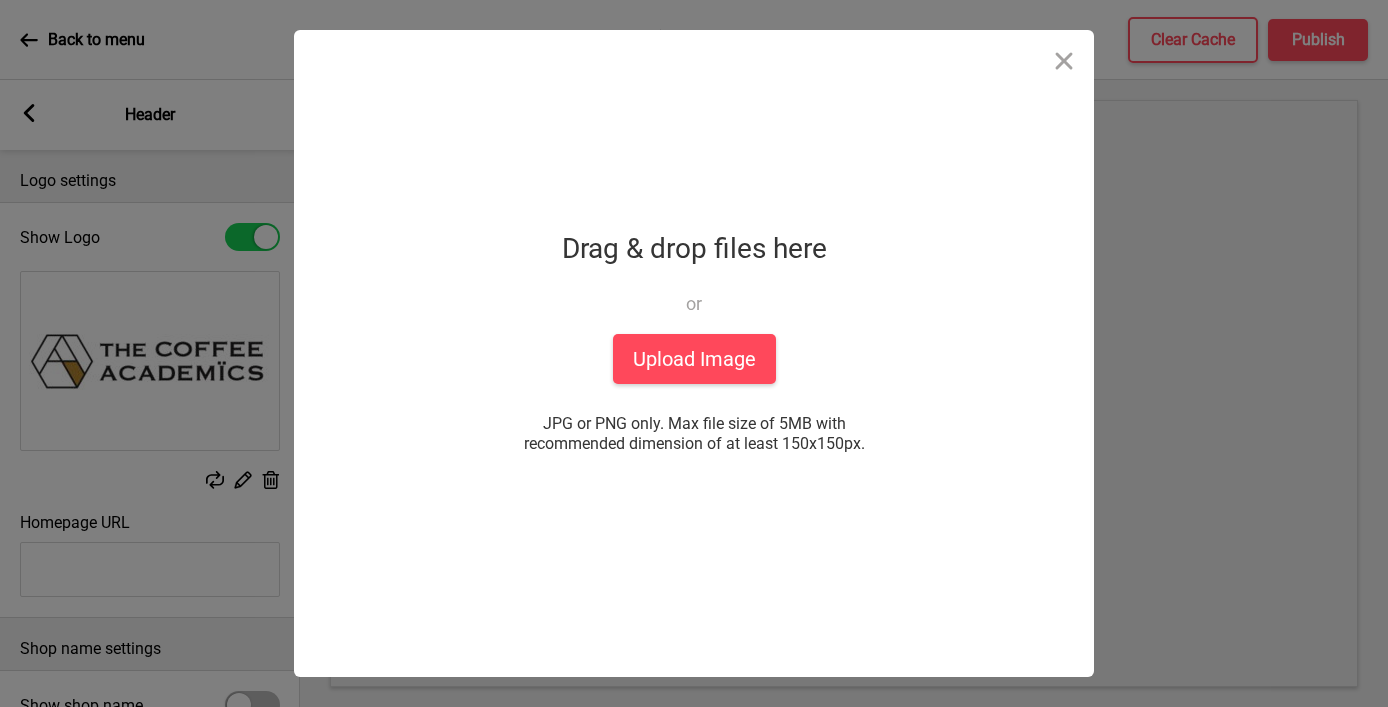 click on "Crop and add this image Cancel   Done Drop a file here Drag & drop files here or Upload files from your computer Upload Image
JPG or PNG only. Max file size of 5MB with recommended dimension of at least 150x150px.
or choose from You’ve chosen 0 files. Show files   Done powered by   uploadcare powered by   uploadcare" at bounding box center [694, 353] 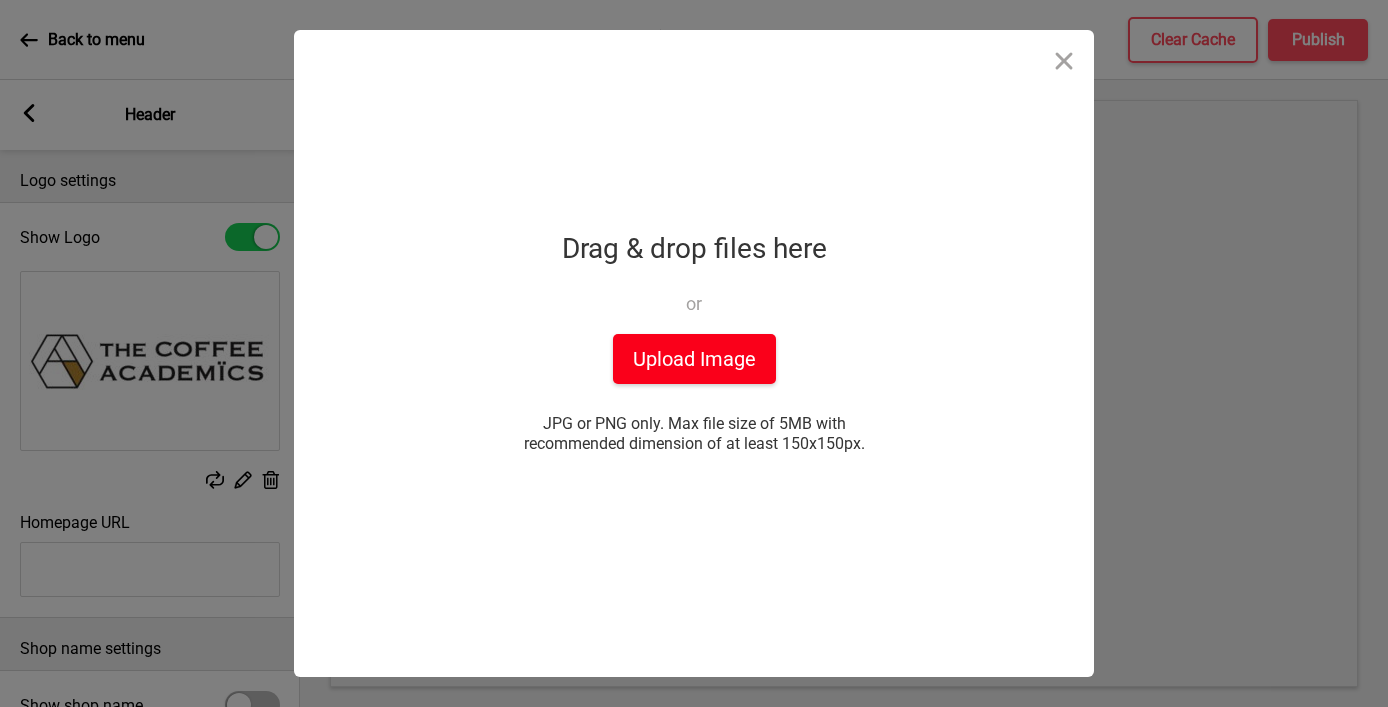 click on "Upload Image" at bounding box center (694, 359) 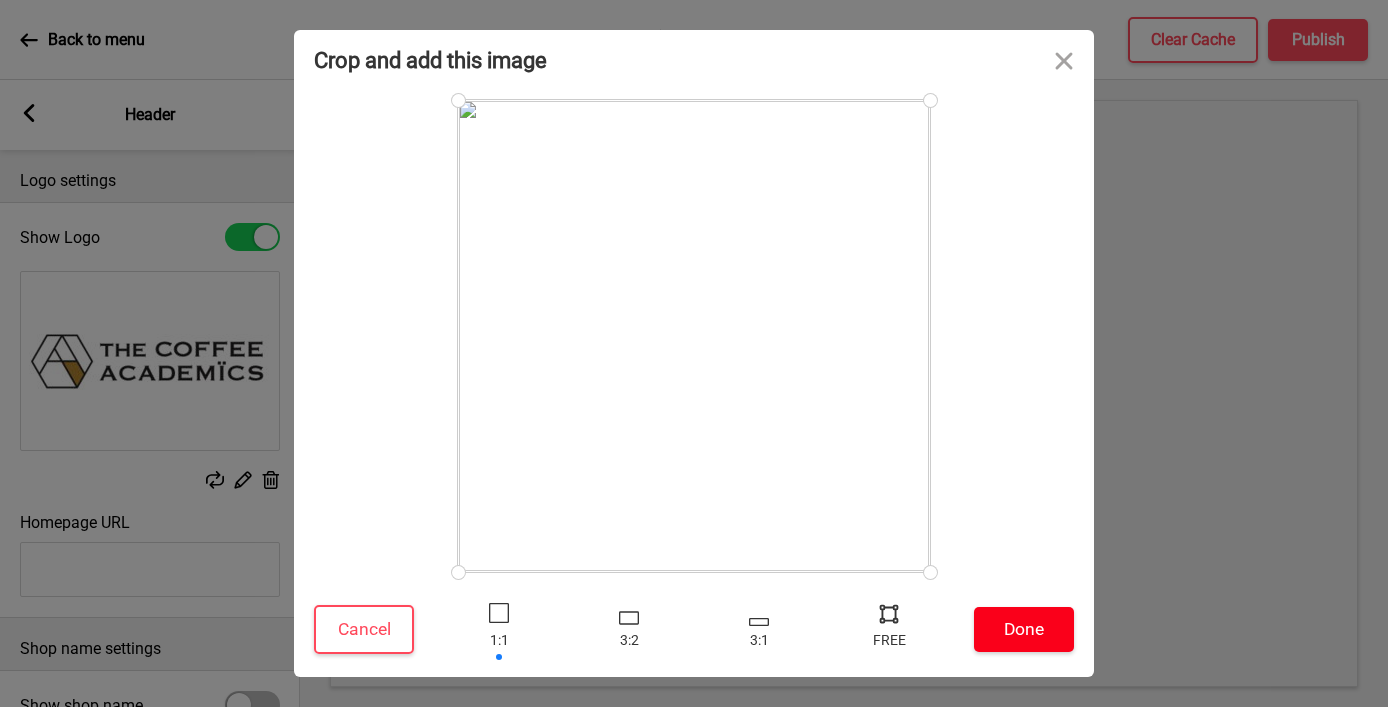 click on "Done" at bounding box center (1024, 629) 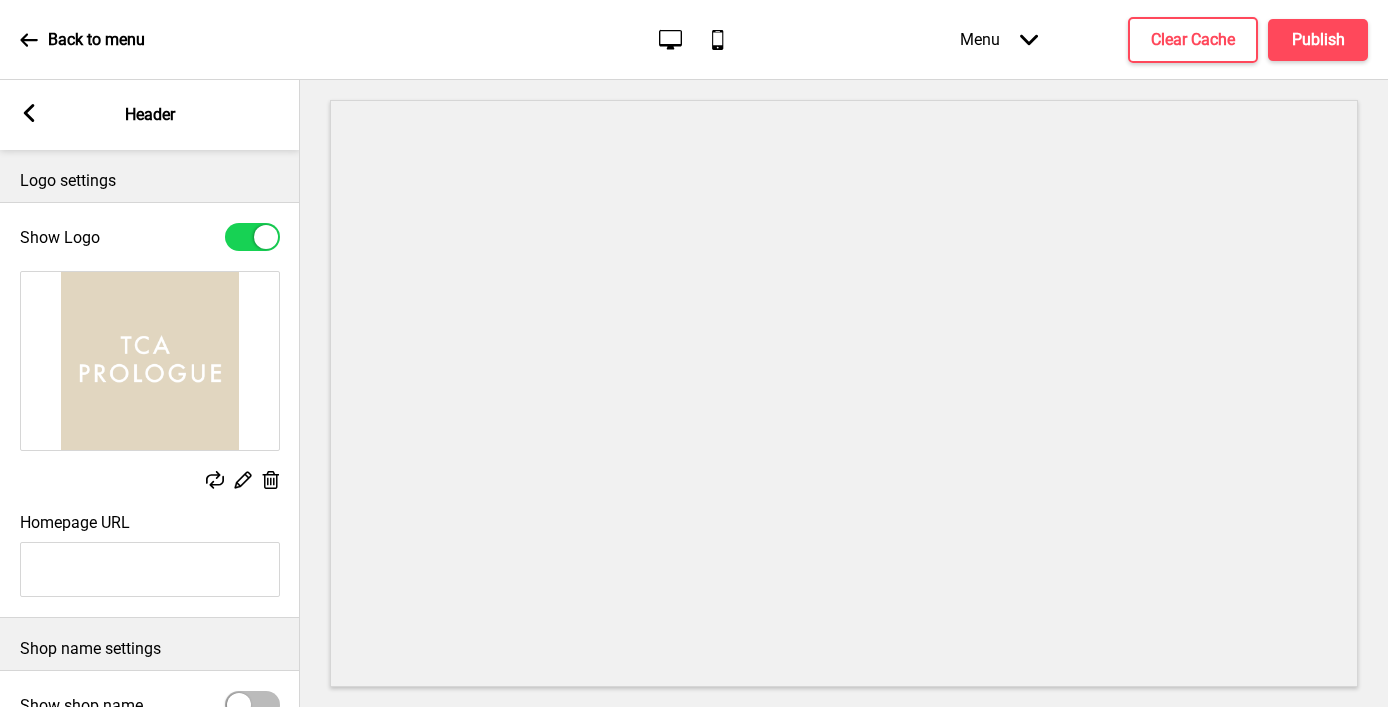 click at bounding box center [243, 480] 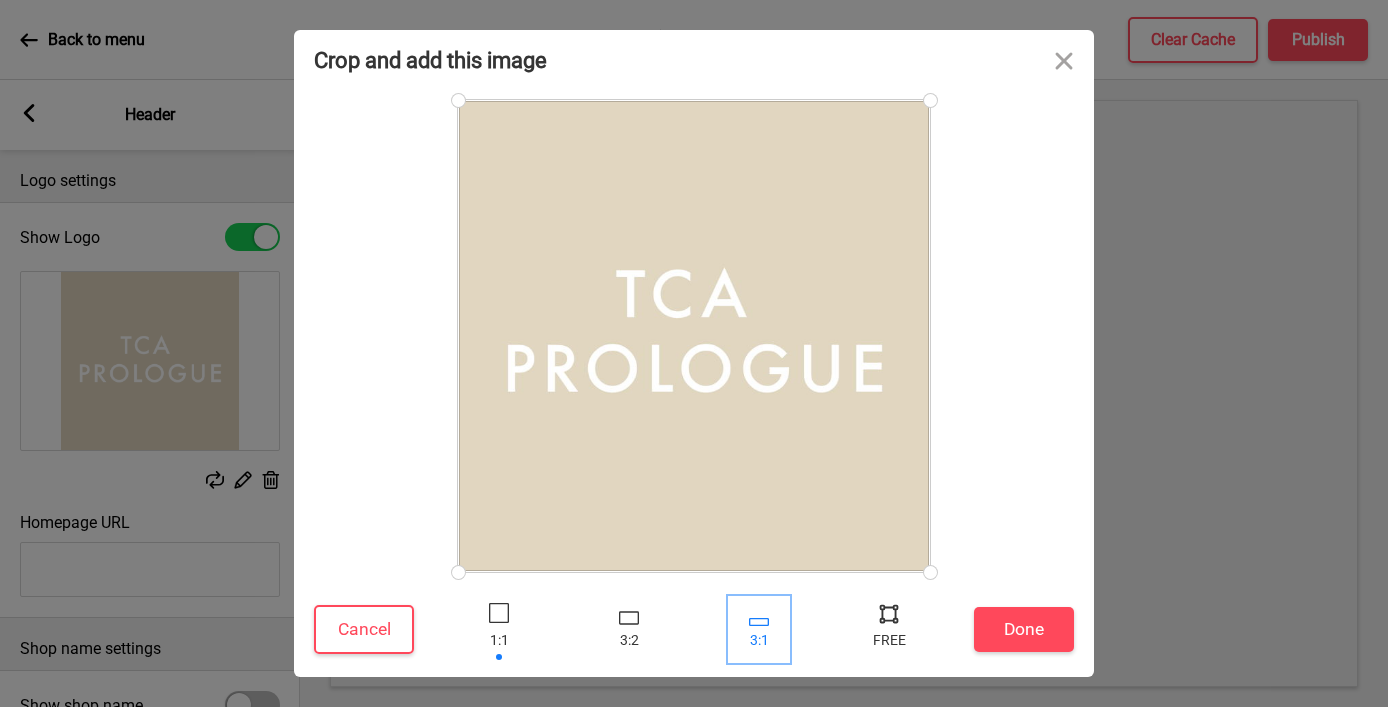 click at bounding box center (499, 613) 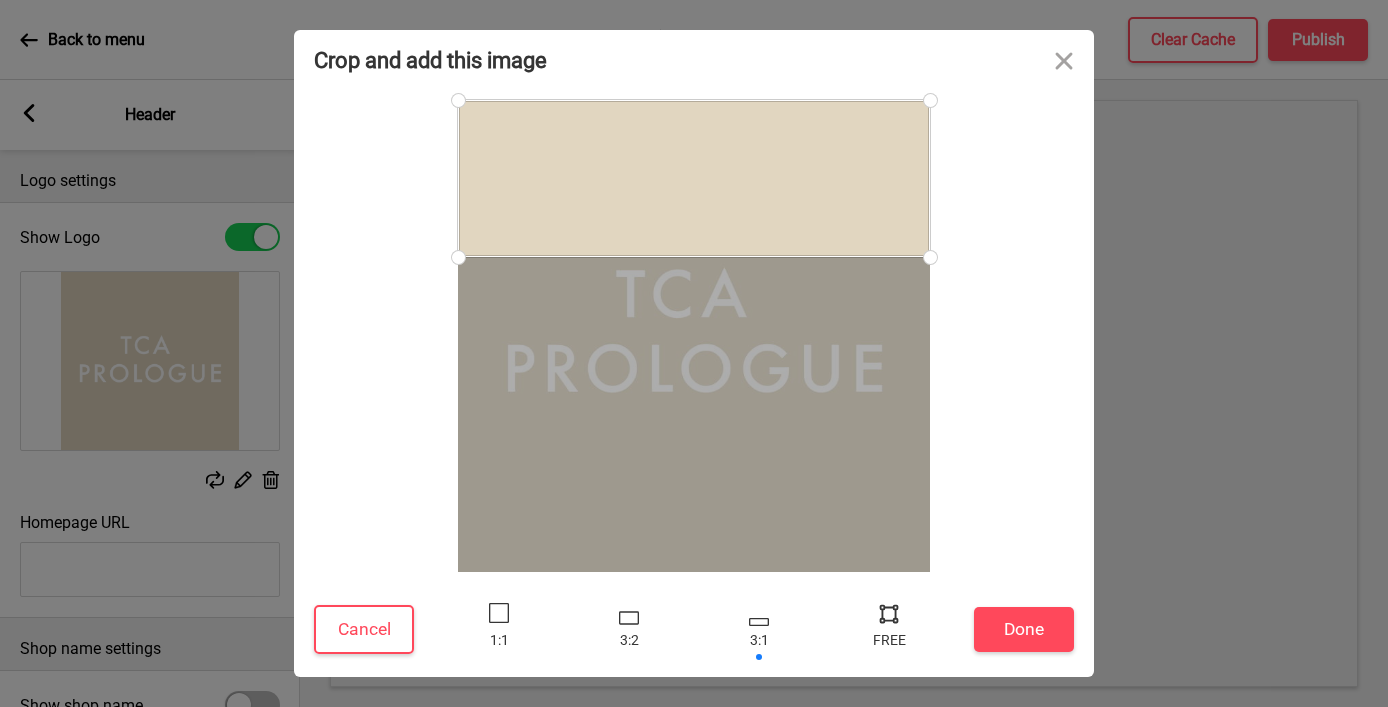 click at bounding box center (694, 178) 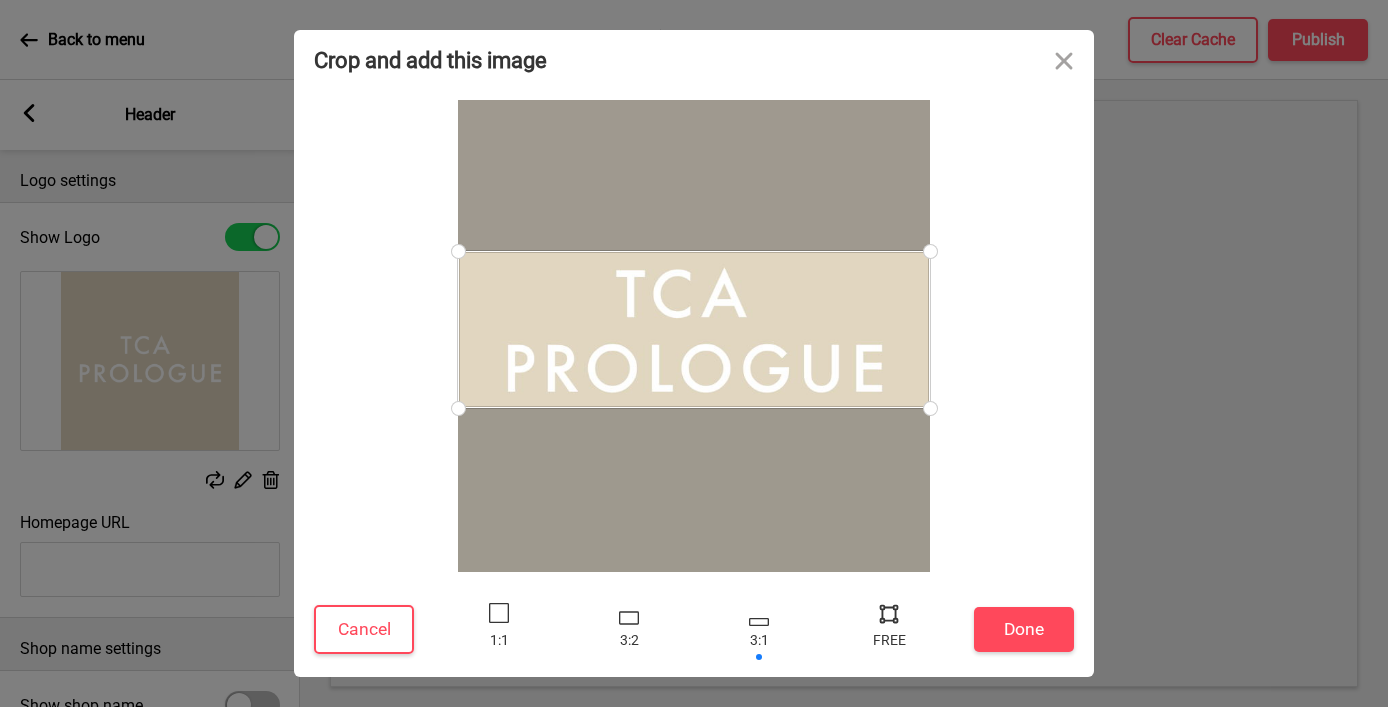 drag, startPoint x: 783, startPoint y: 210, endPoint x: 785, endPoint y: 361, distance: 151.01324 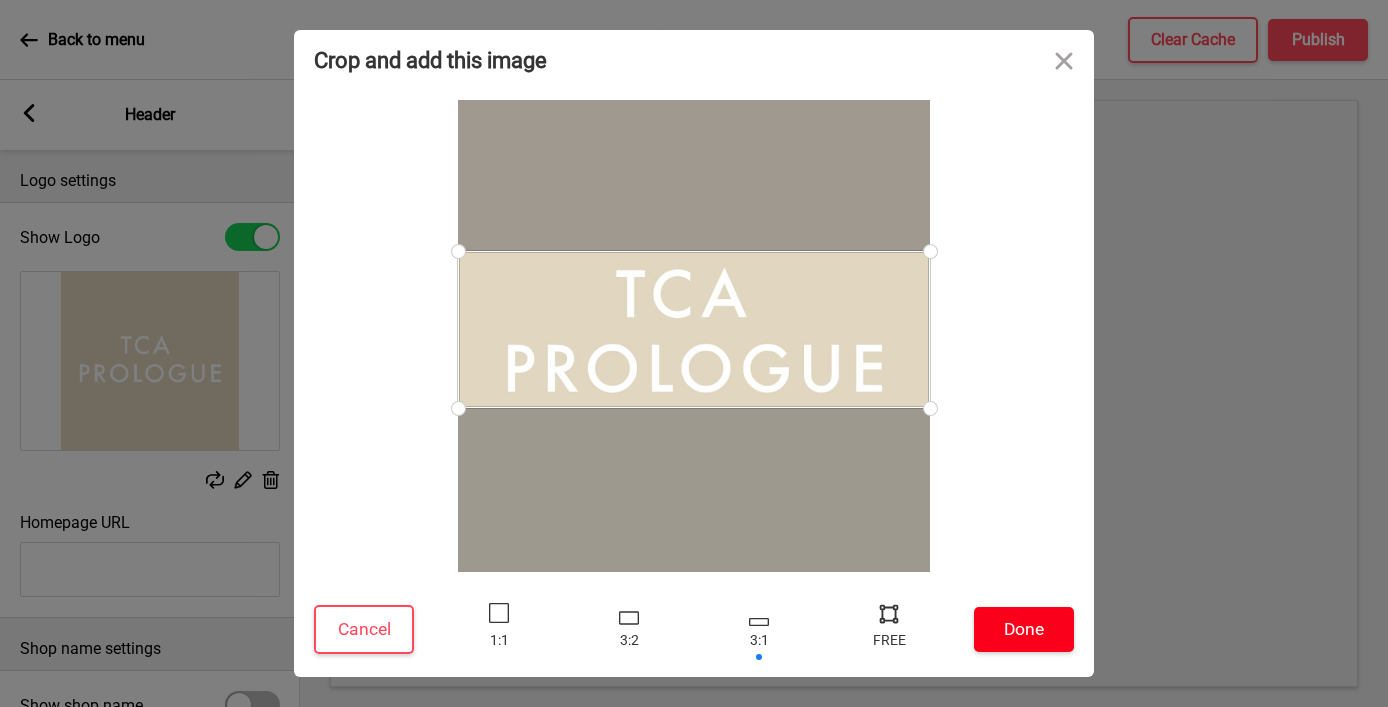 click on "Done" at bounding box center [1024, 629] 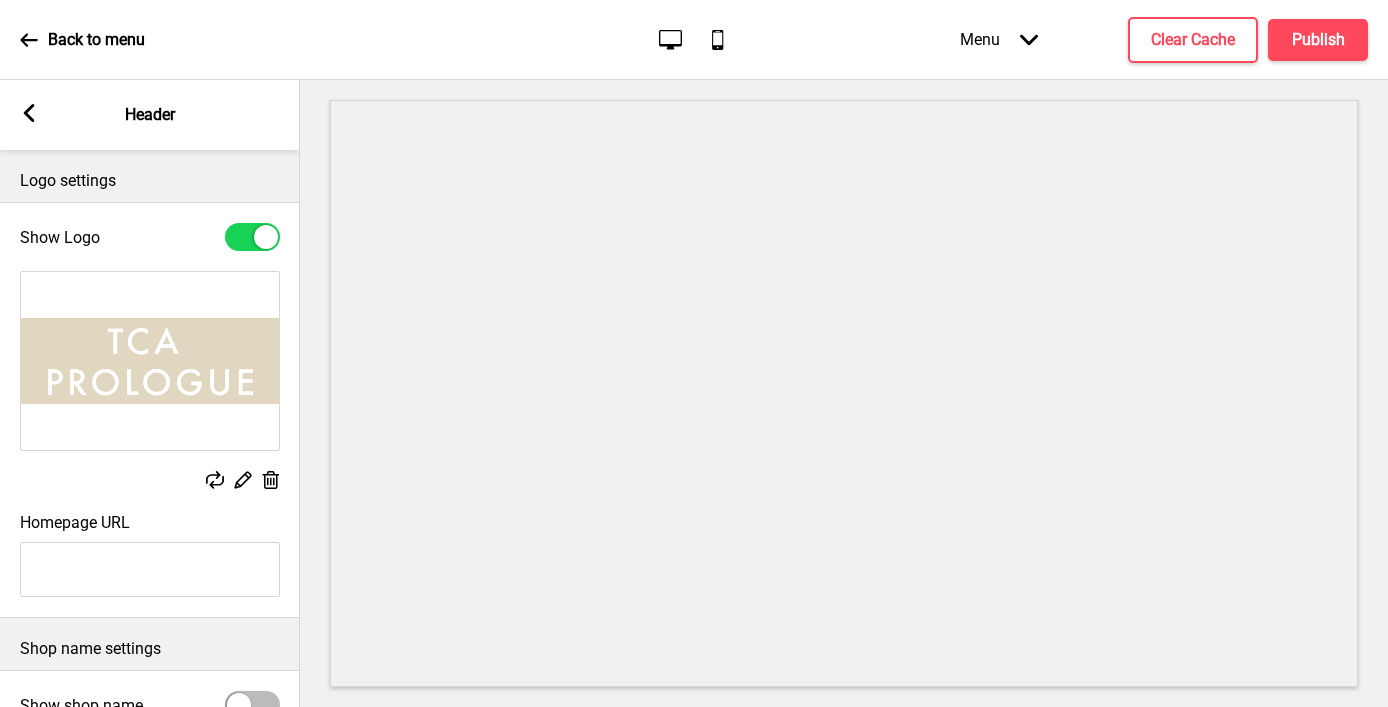 scroll, scrollTop: 223, scrollLeft: 0, axis: vertical 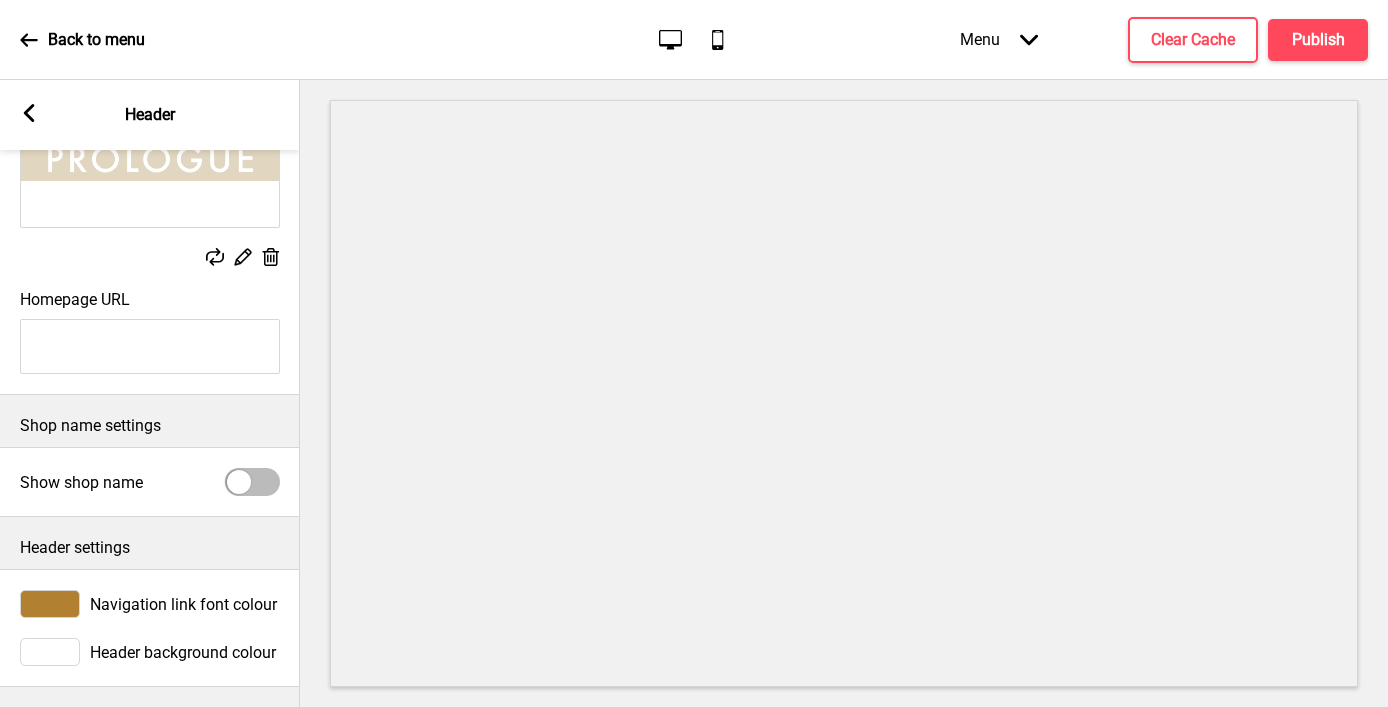 click at bounding box center [252, 482] 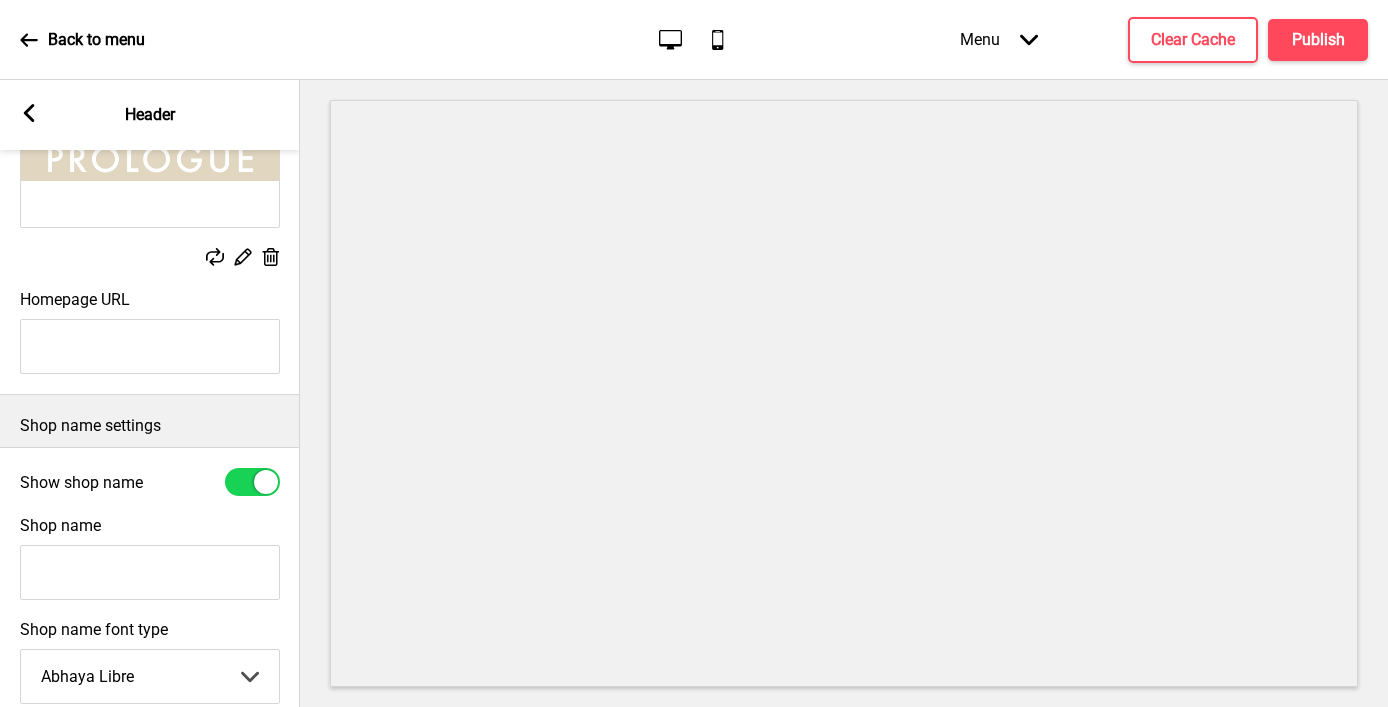 click at bounding box center (252, 14) 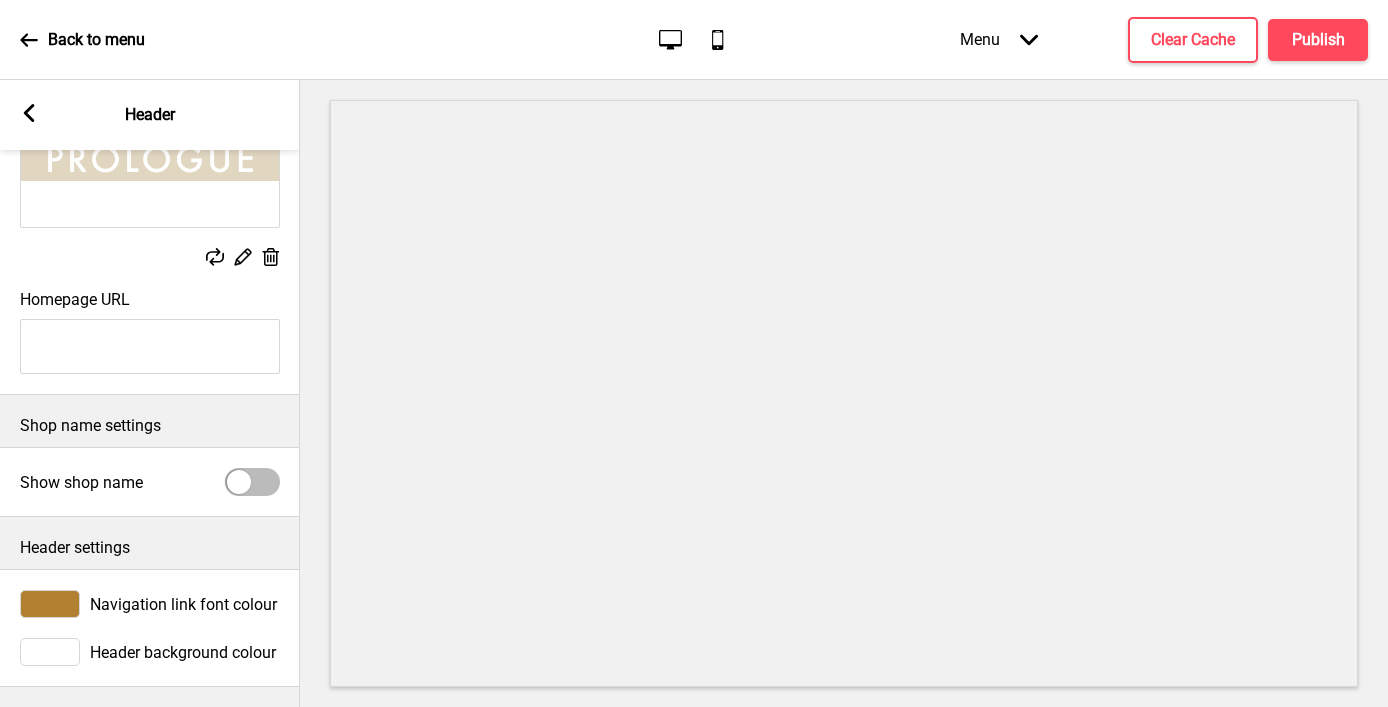 click at bounding box center [252, 482] 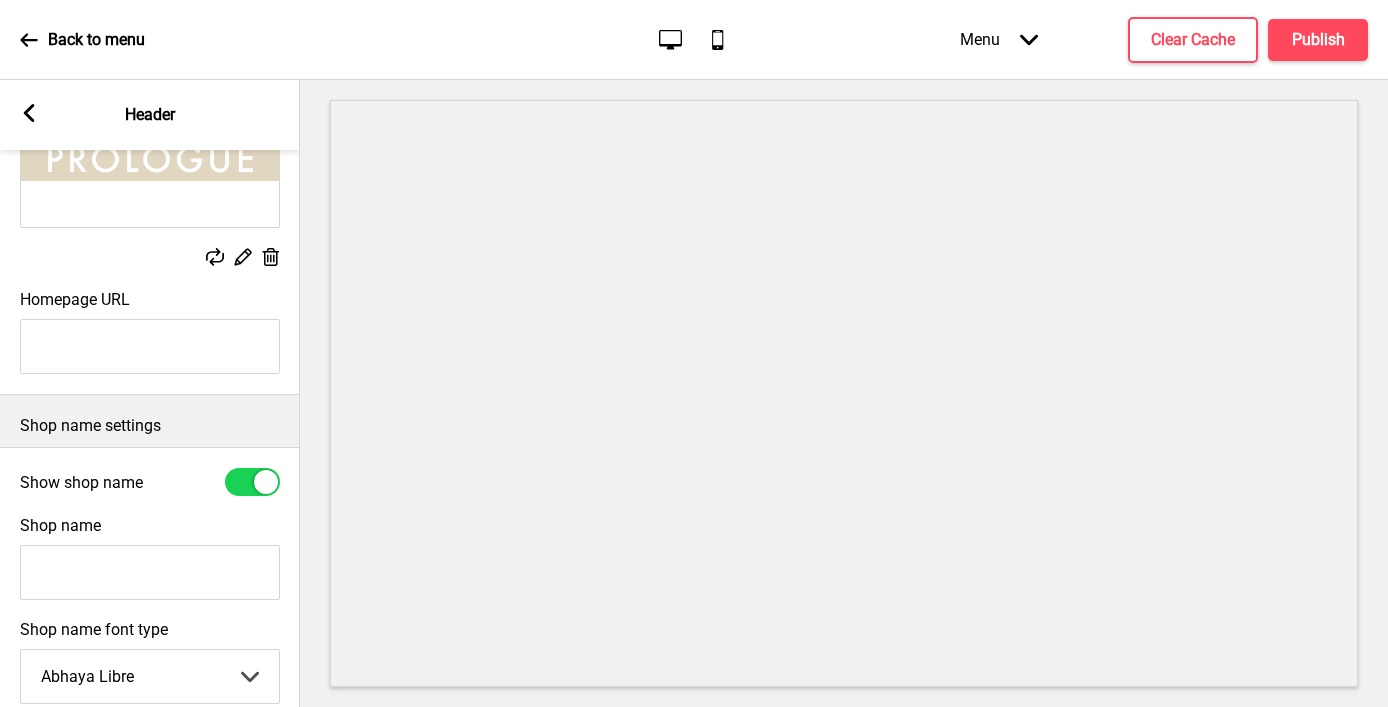 click at bounding box center (252, 14) 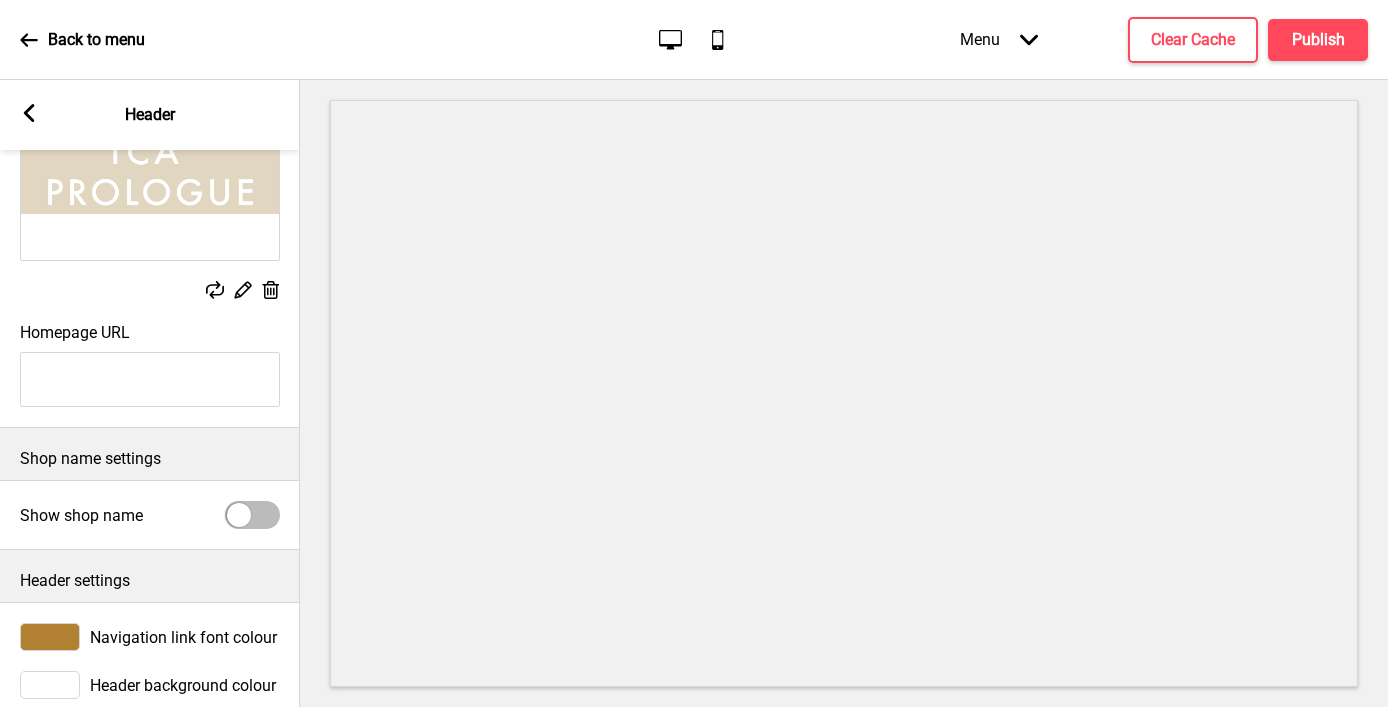 scroll, scrollTop: 223, scrollLeft: 0, axis: vertical 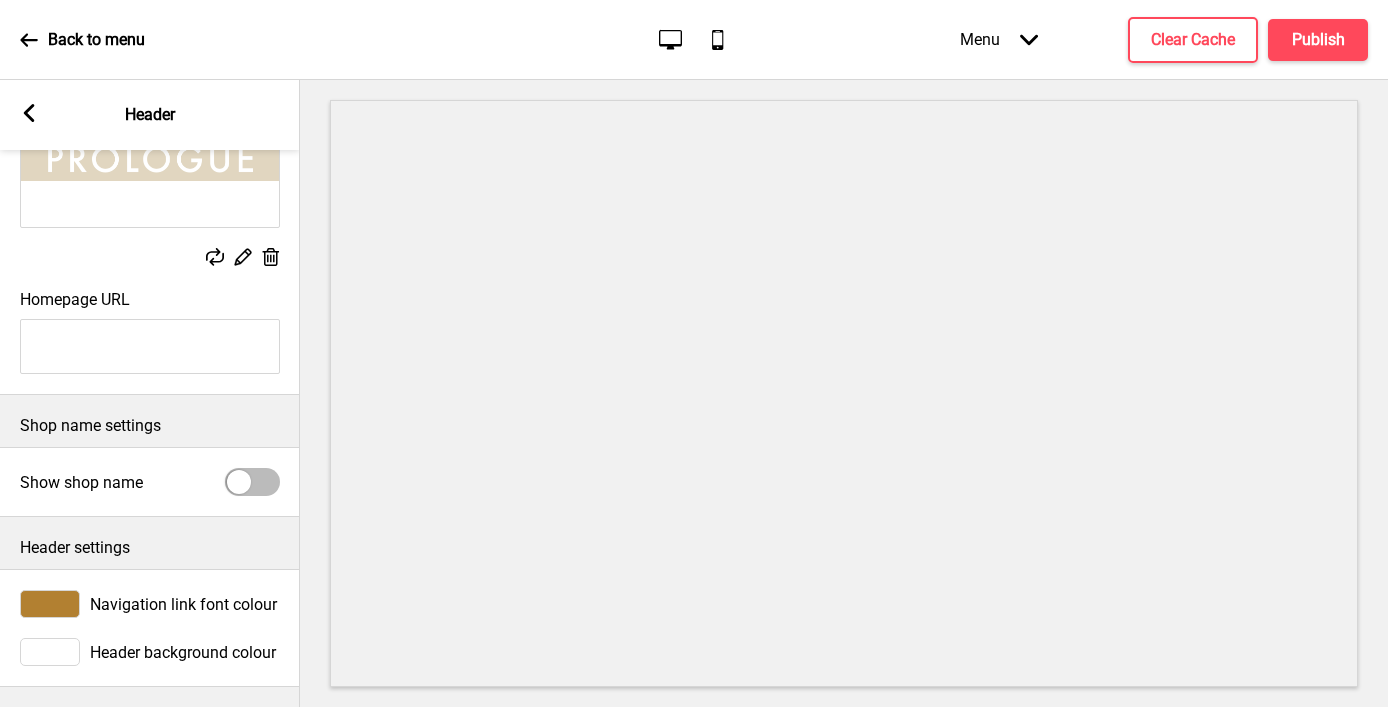 click on "Arrow left Header" at bounding box center (150, 115) 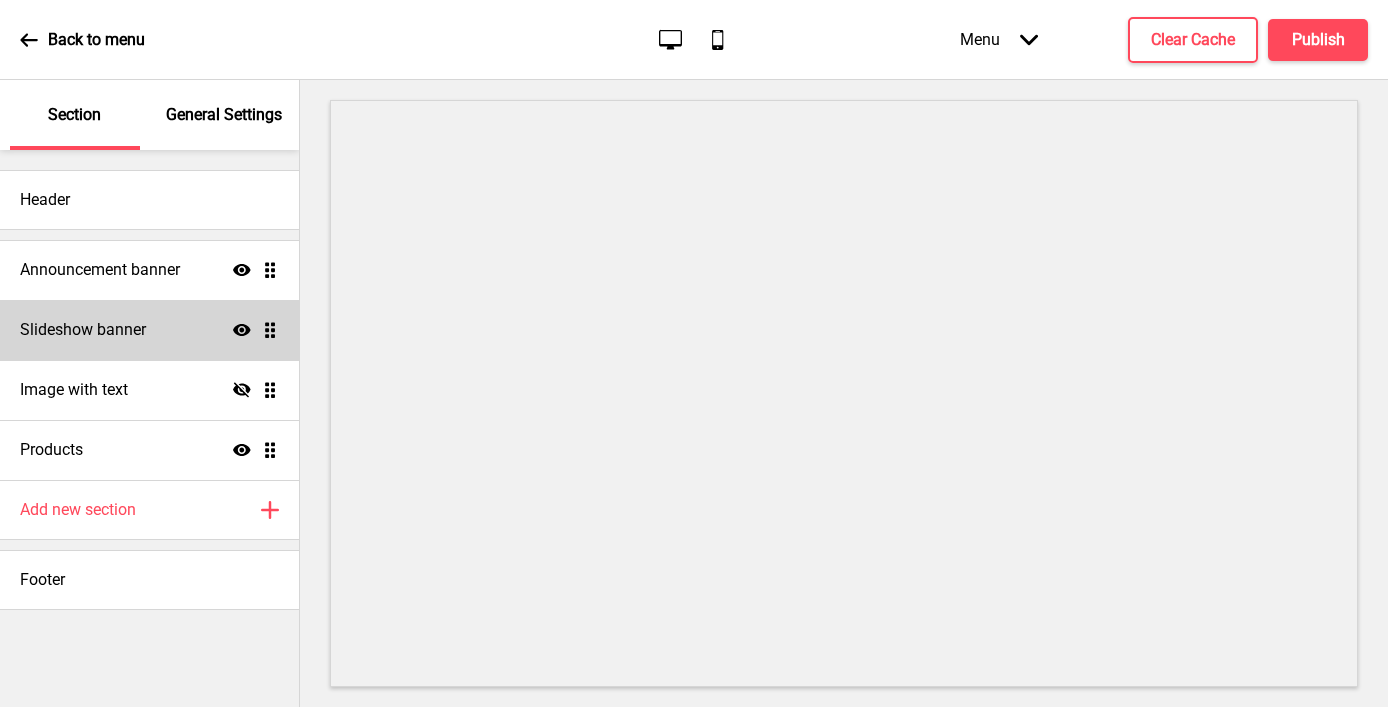 click on "Slideshow banner Show Drag" at bounding box center (149, 270) 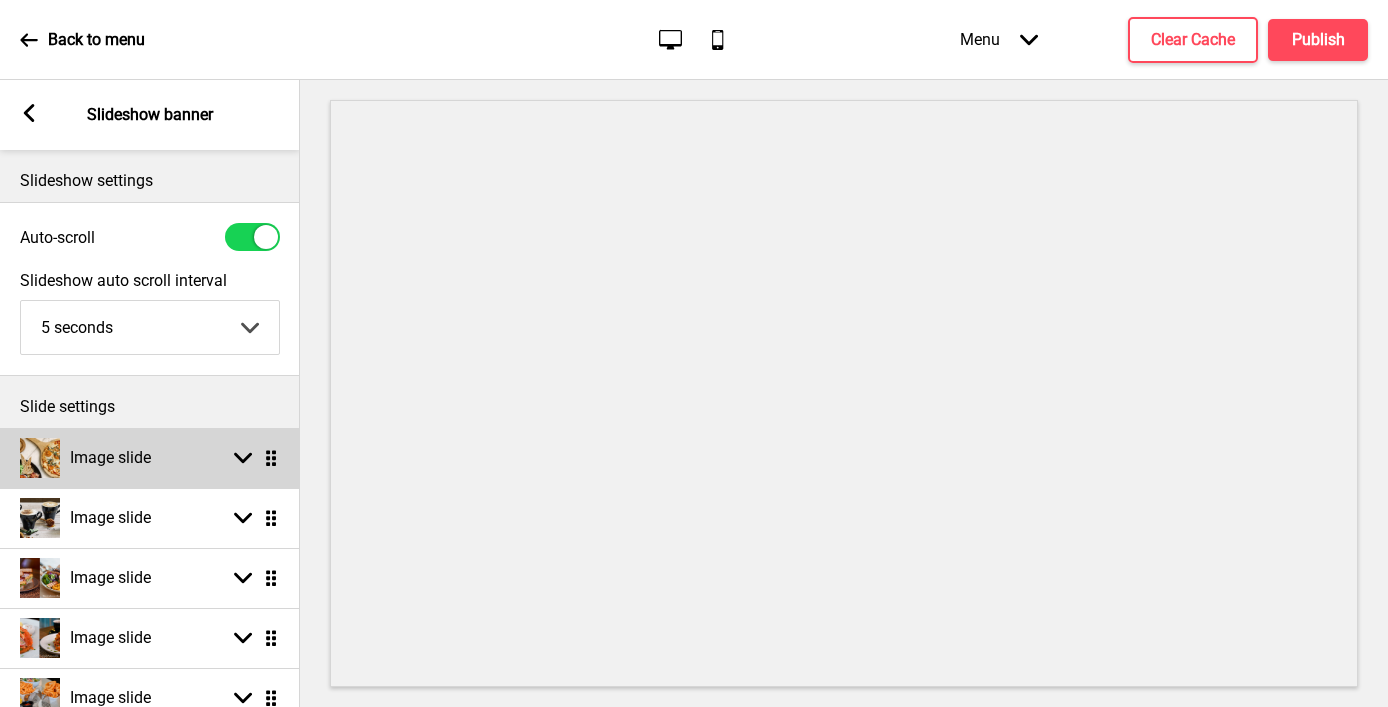 click on "Image slide Arrow down Drag" at bounding box center [150, 458] 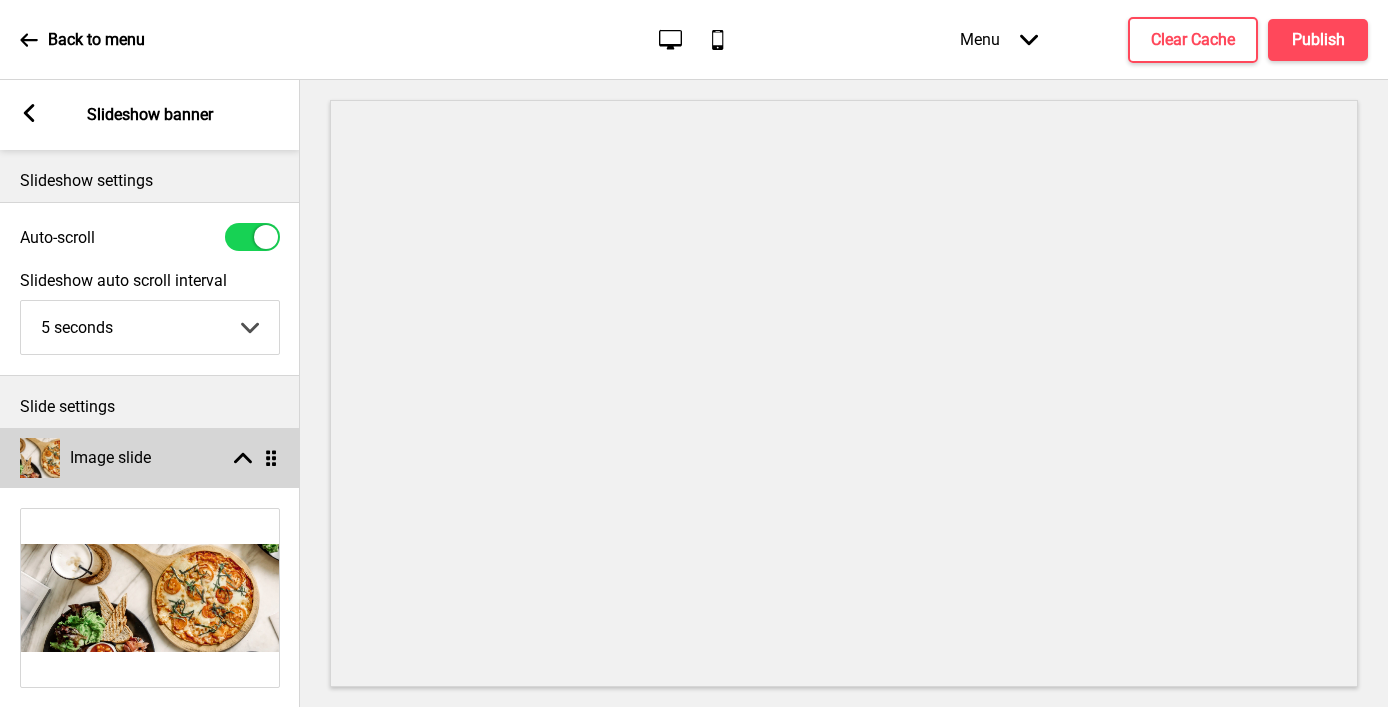 click on "Image slide Arrow up Drag" at bounding box center (150, 458) 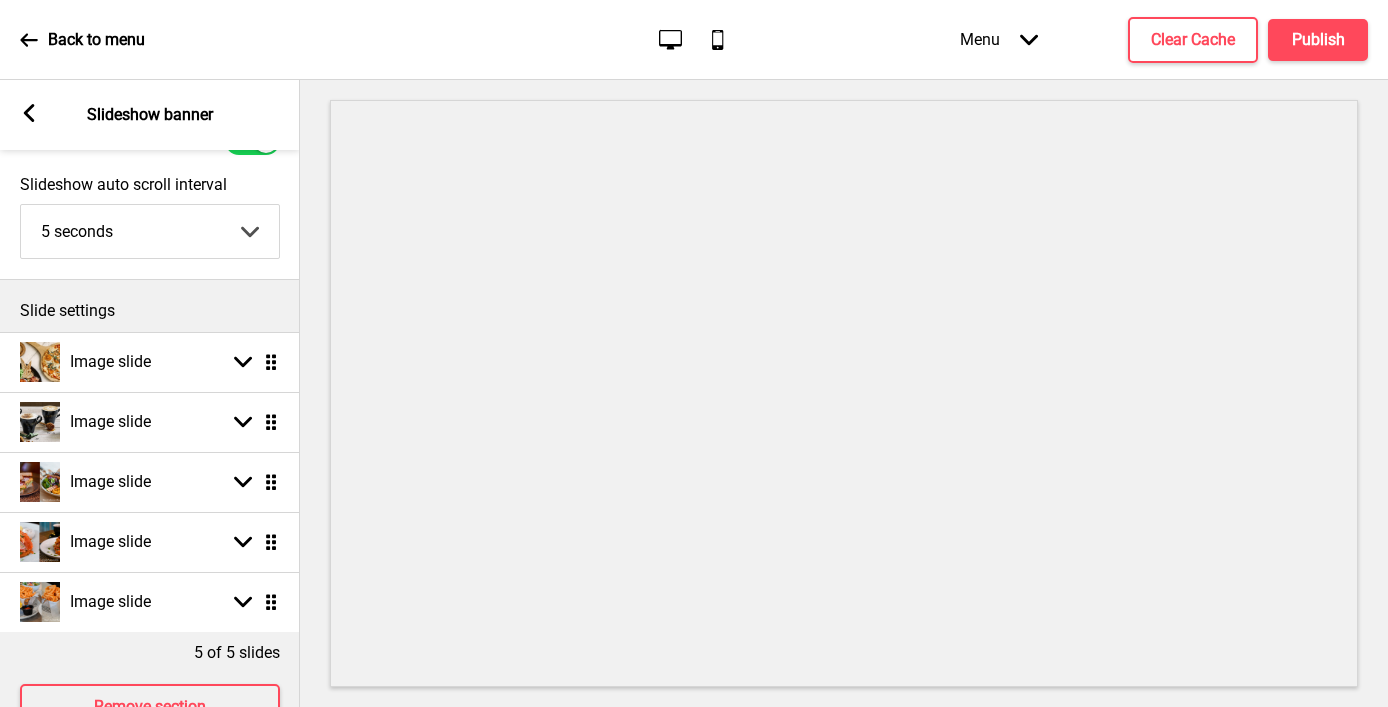scroll, scrollTop: 98, scrollLeft: 0, axis: vertical 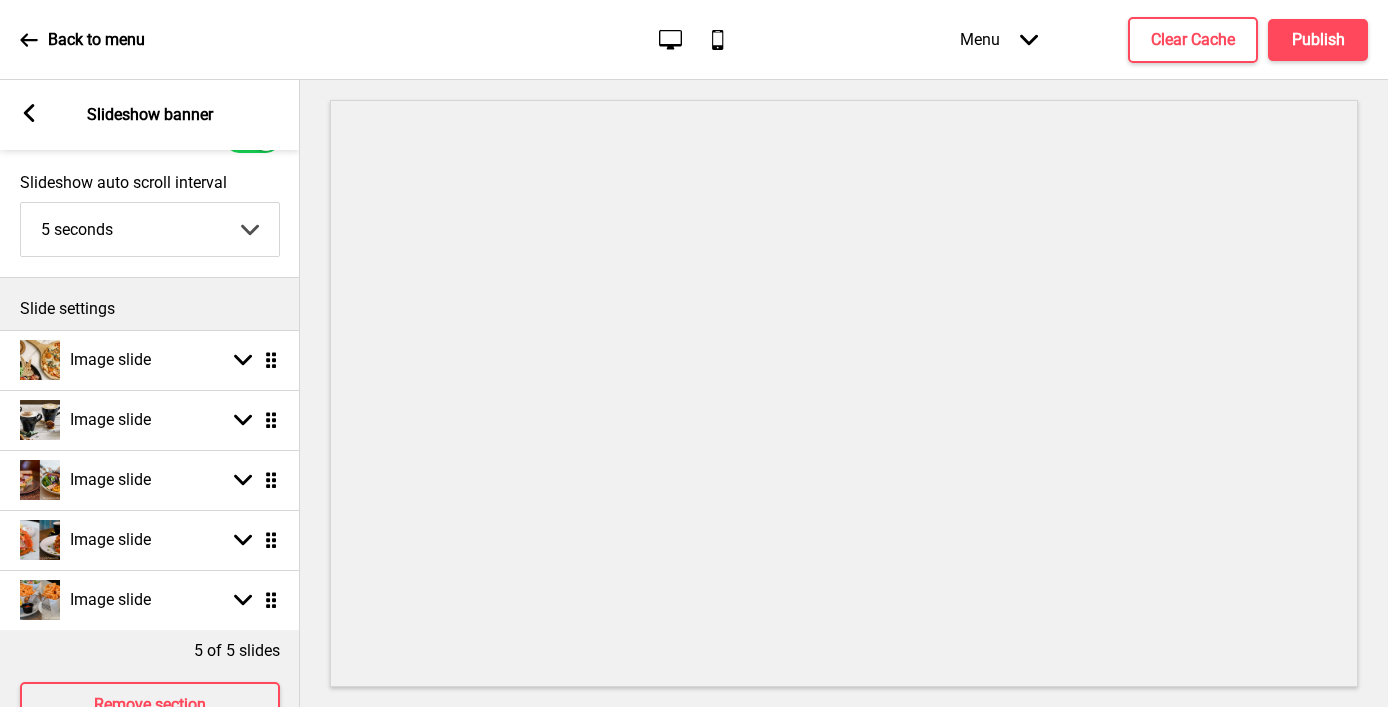 click on "Image slide Arrow down Drag Image slide Arrow down Drag Image slide Arrow down Drag Image slide Arrow down Drag Image slide Arrow down Drag" at bounding box center (150, 480) 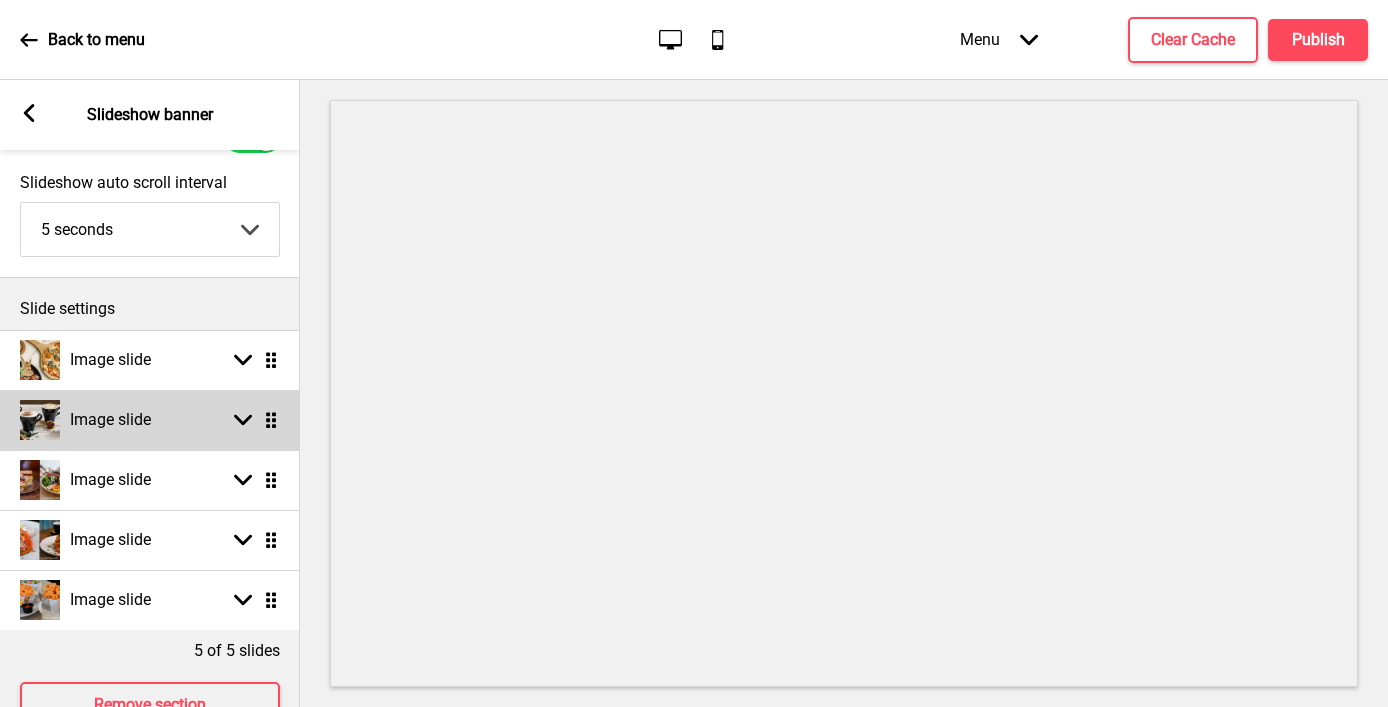click at bounding box center [243, 420] 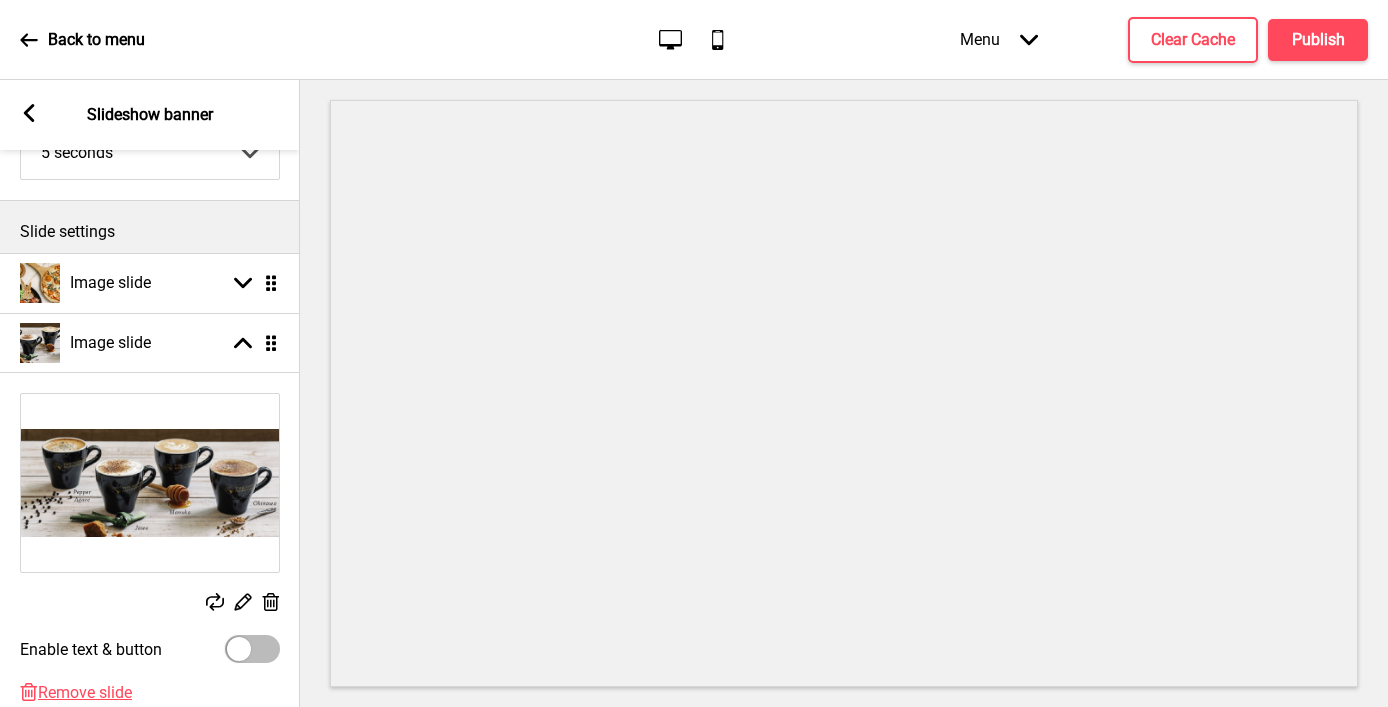 scroll, scrollTop: 200, scrollLeft: 0, axis: vertical 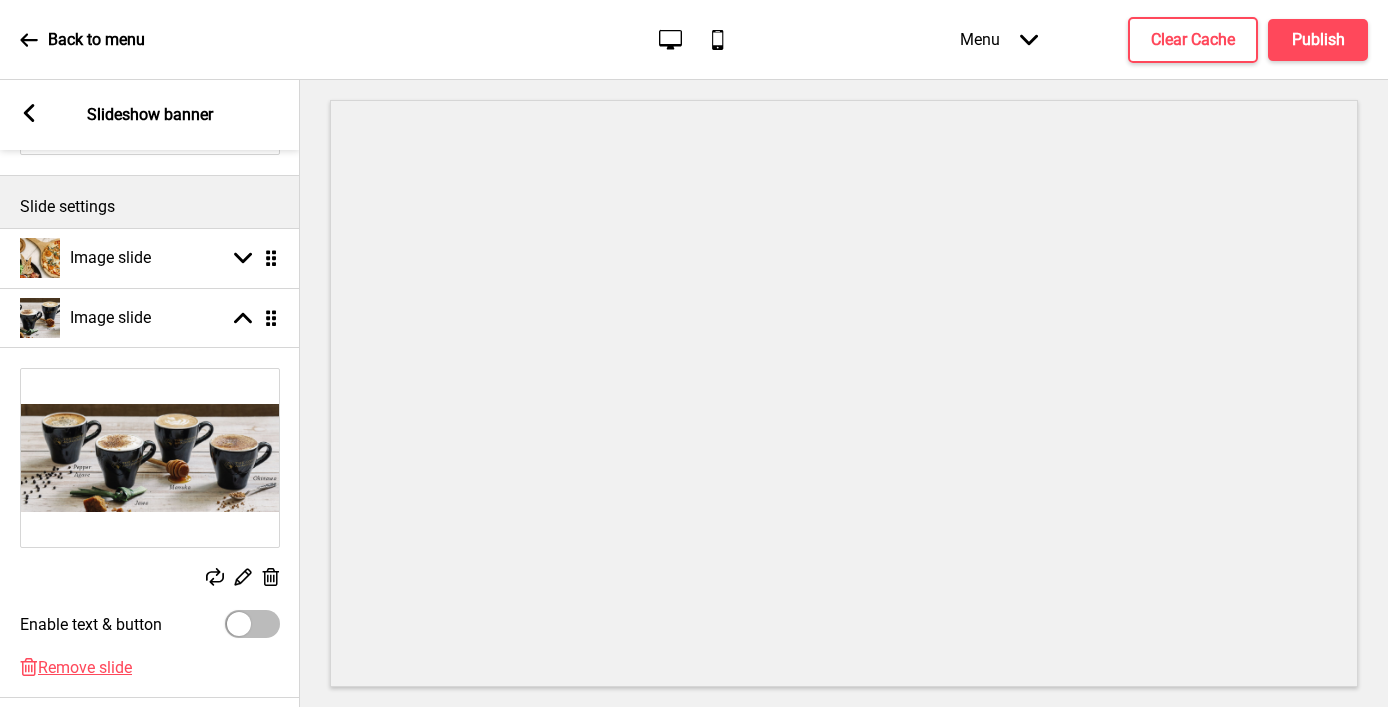 click at bounding box center [270, 577] 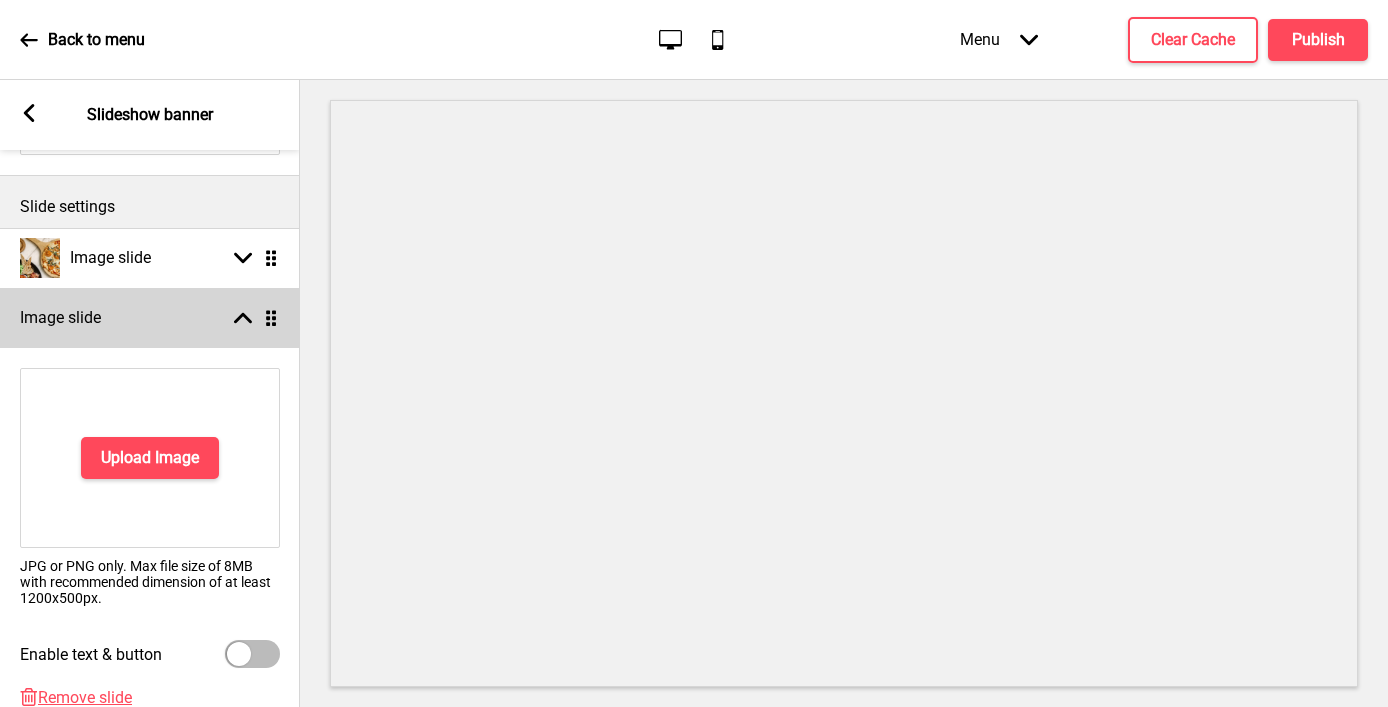 click at bounding box center [243, 318] 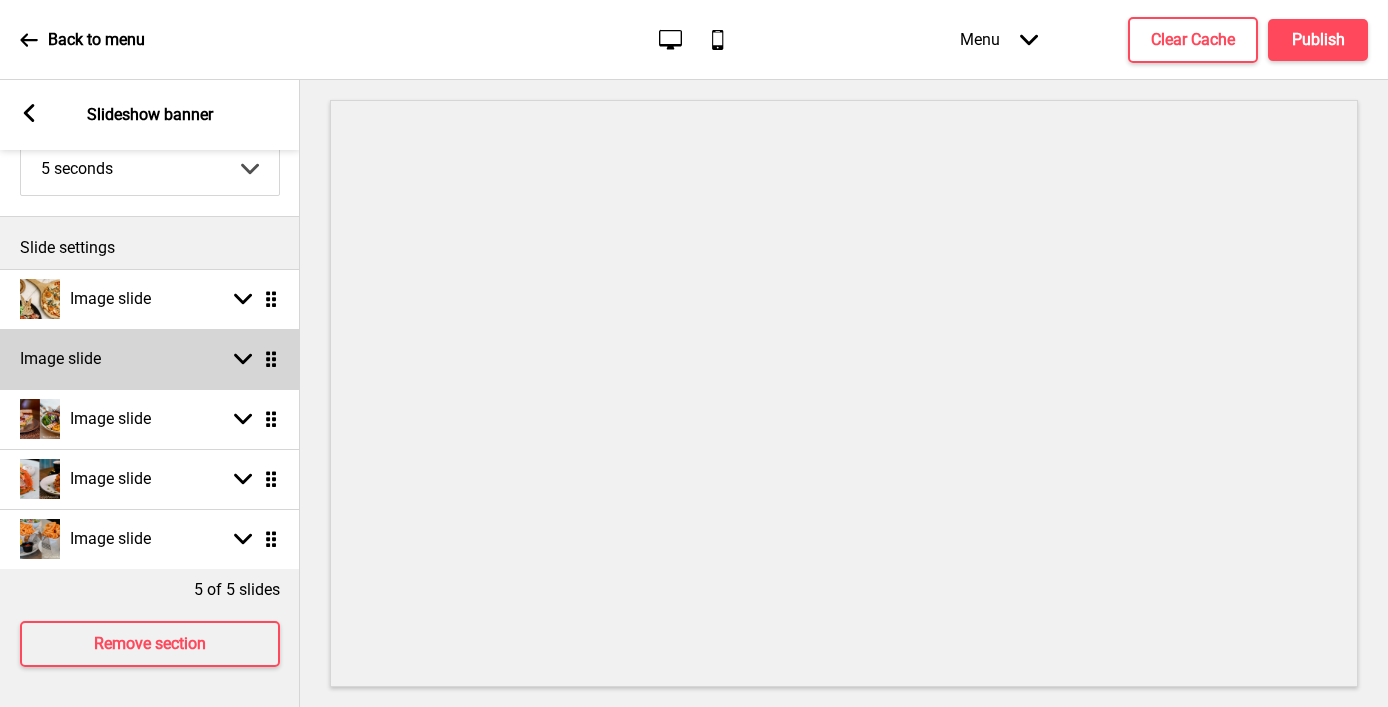 scroll, scrollTop: 159, scrollLeft: 0, axis: vertical 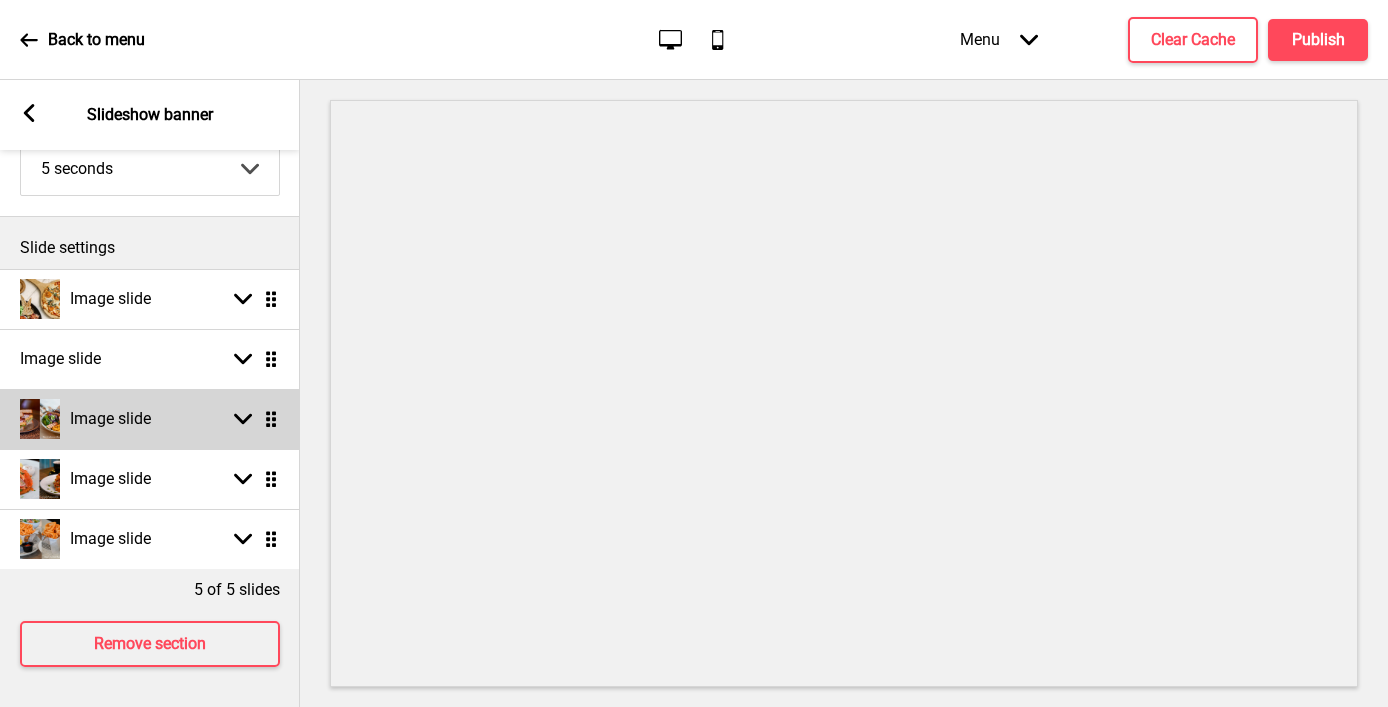 click on "Image slide Arrow down Drag" at bounding box center (150, 419) 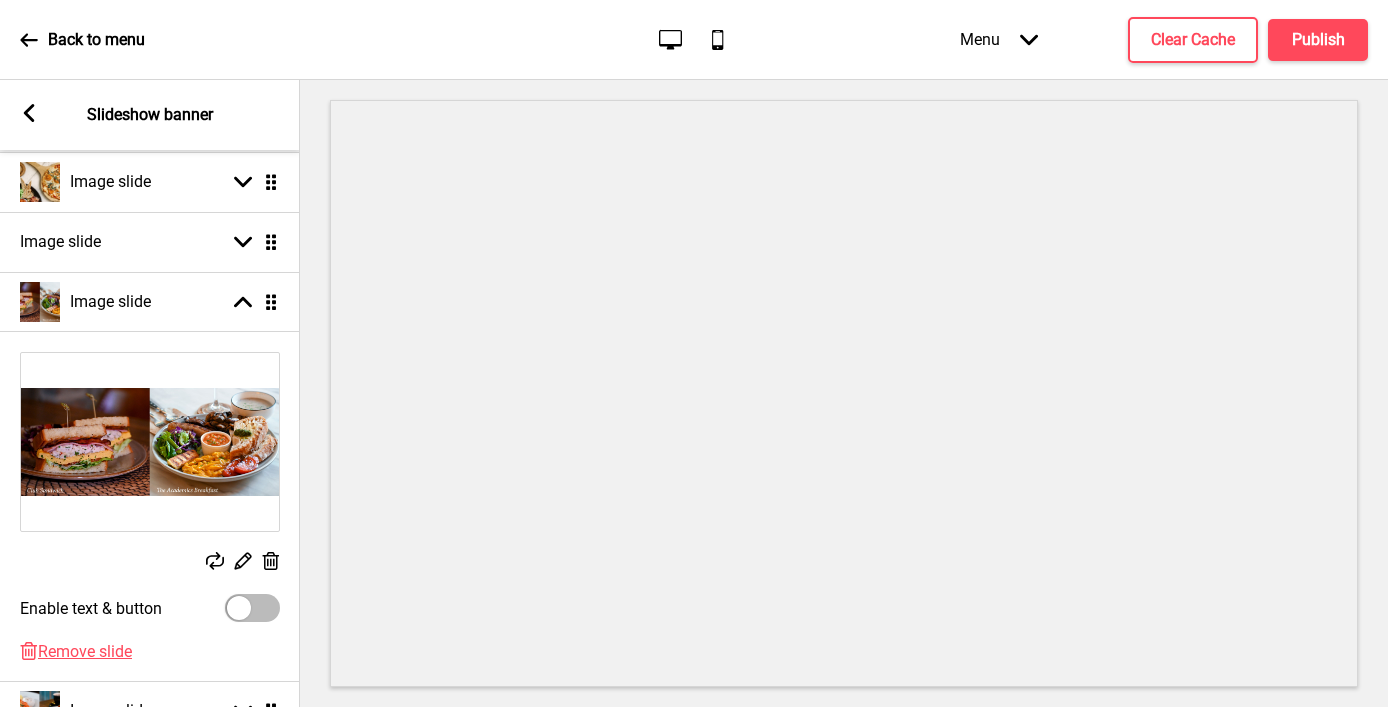 scroll, scrollTop: 284, scrollLeft: 0, axis: vertical 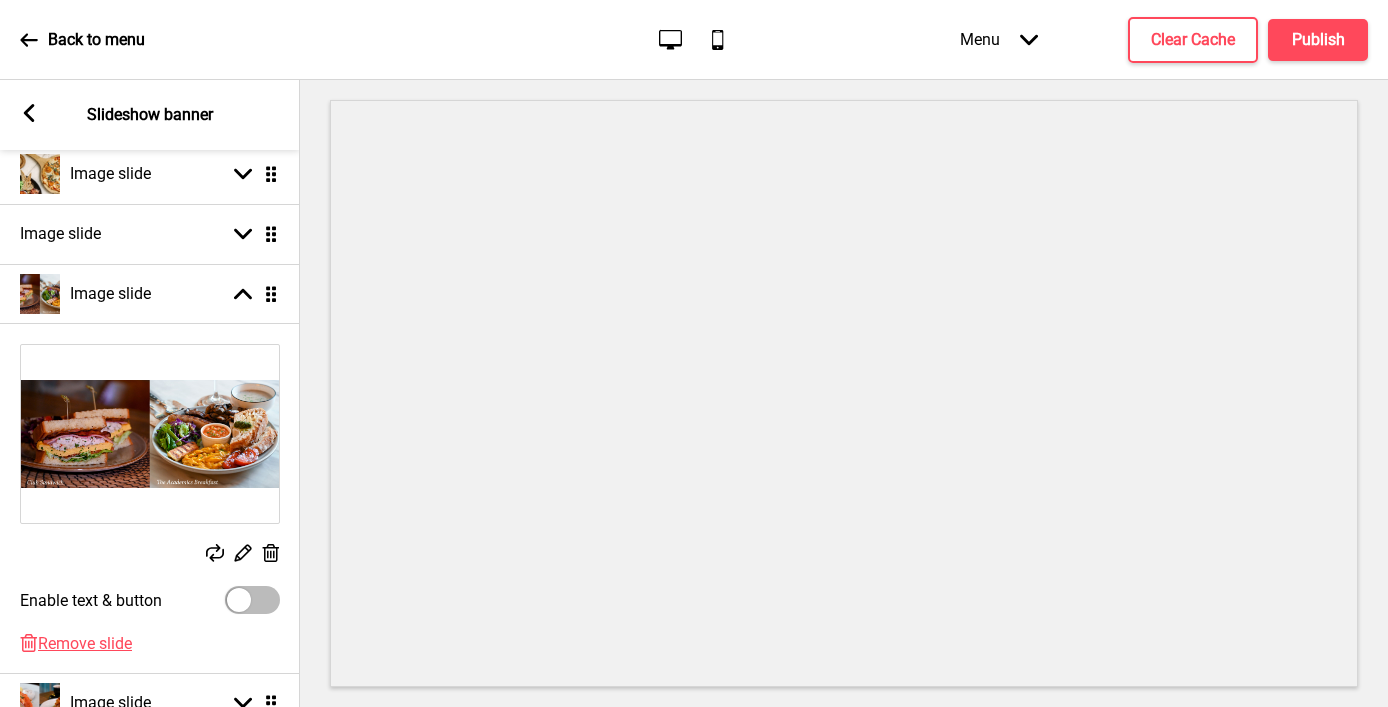 click on "Replace Edit Delete" at bounding box center [150, 455] 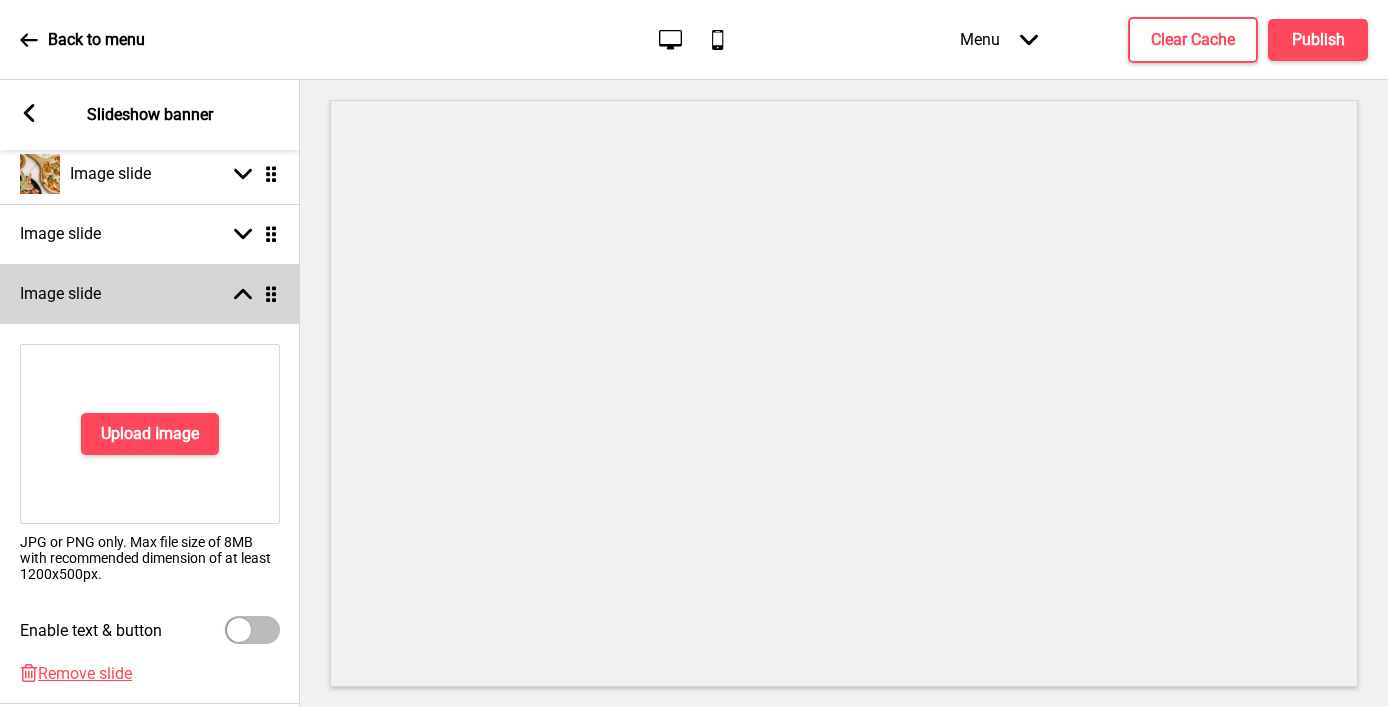 click at bounding box center [243, 294] 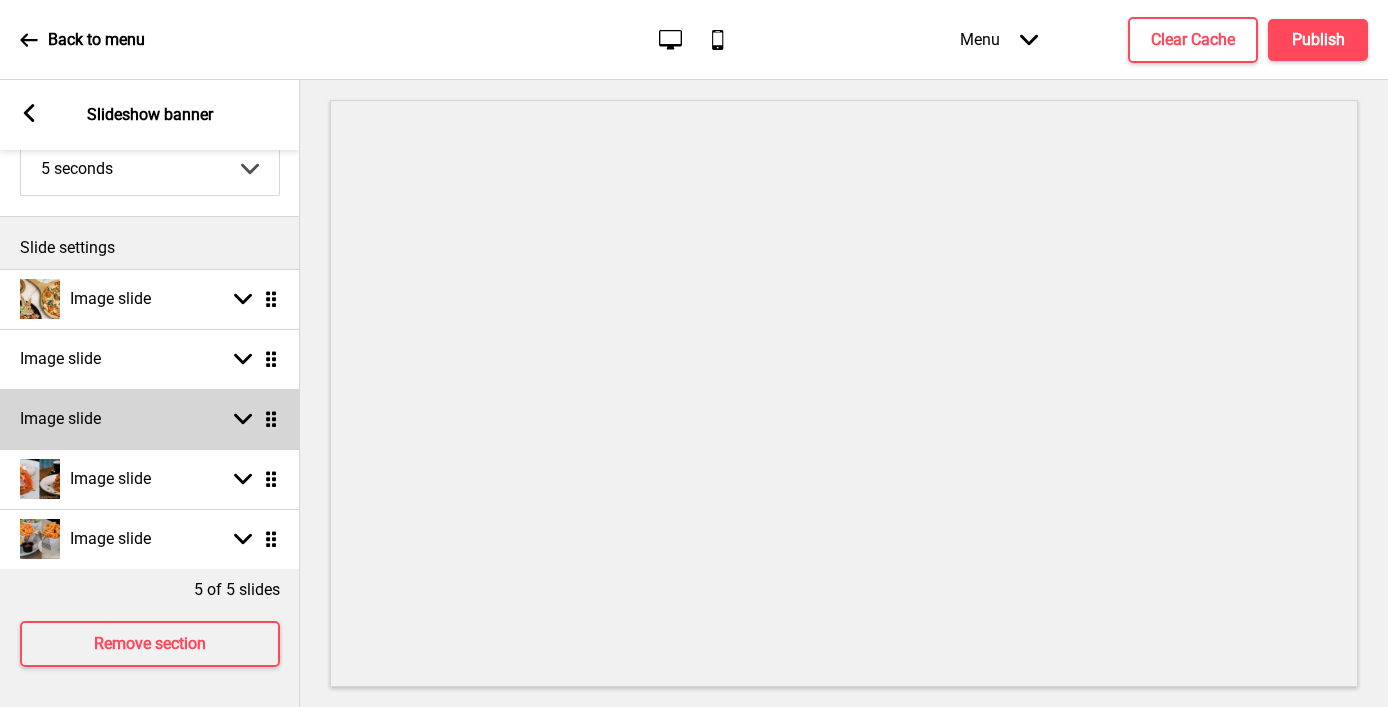 scroll, scrollTop: 159, scrollLeft: 0, axis: vertical 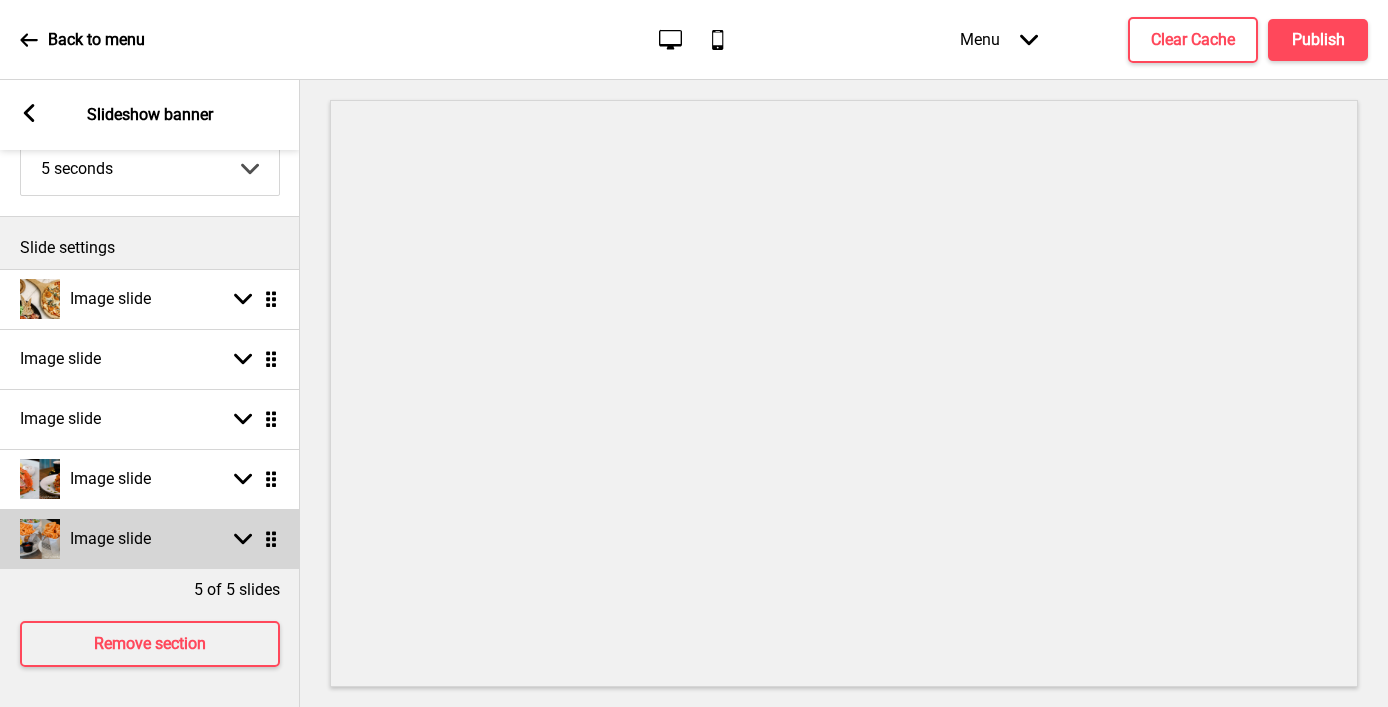 click at bounding box center (243, 539) 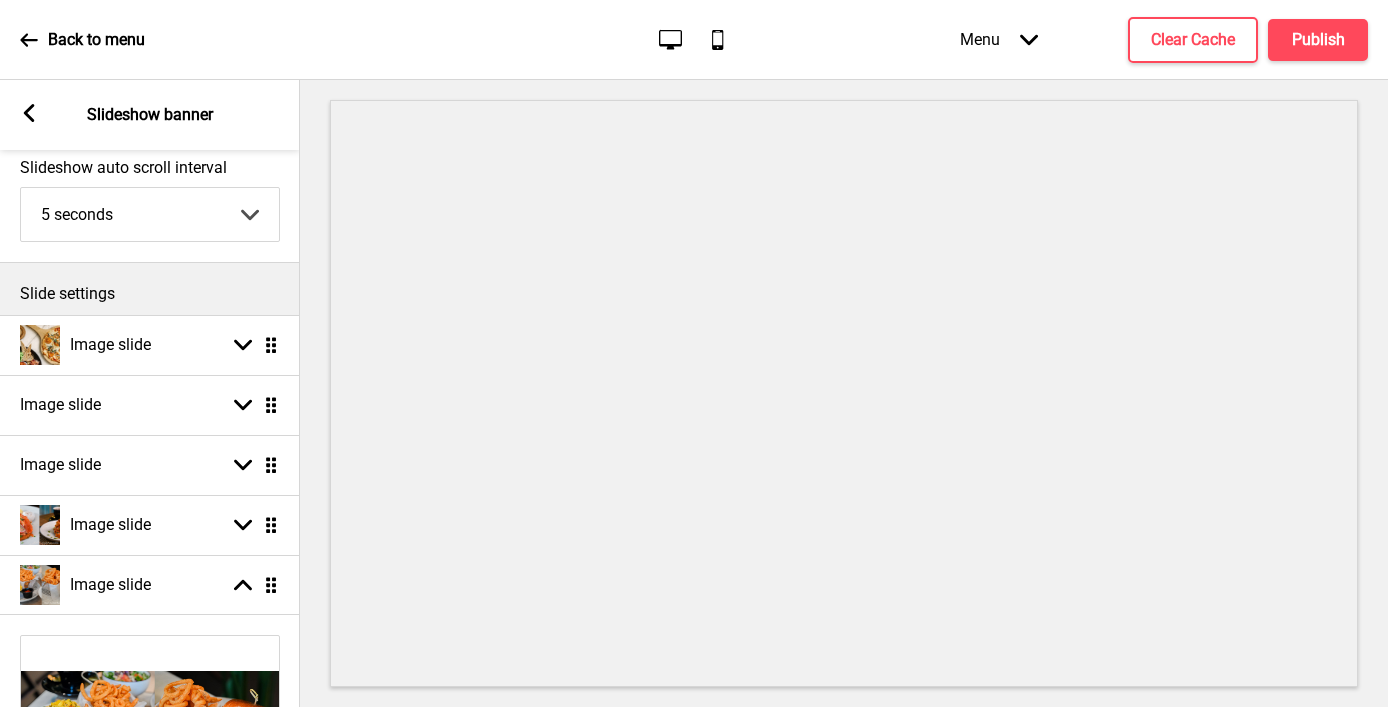 scroll, scrollTop: 43, scrollLeft: 0, axis: vertical 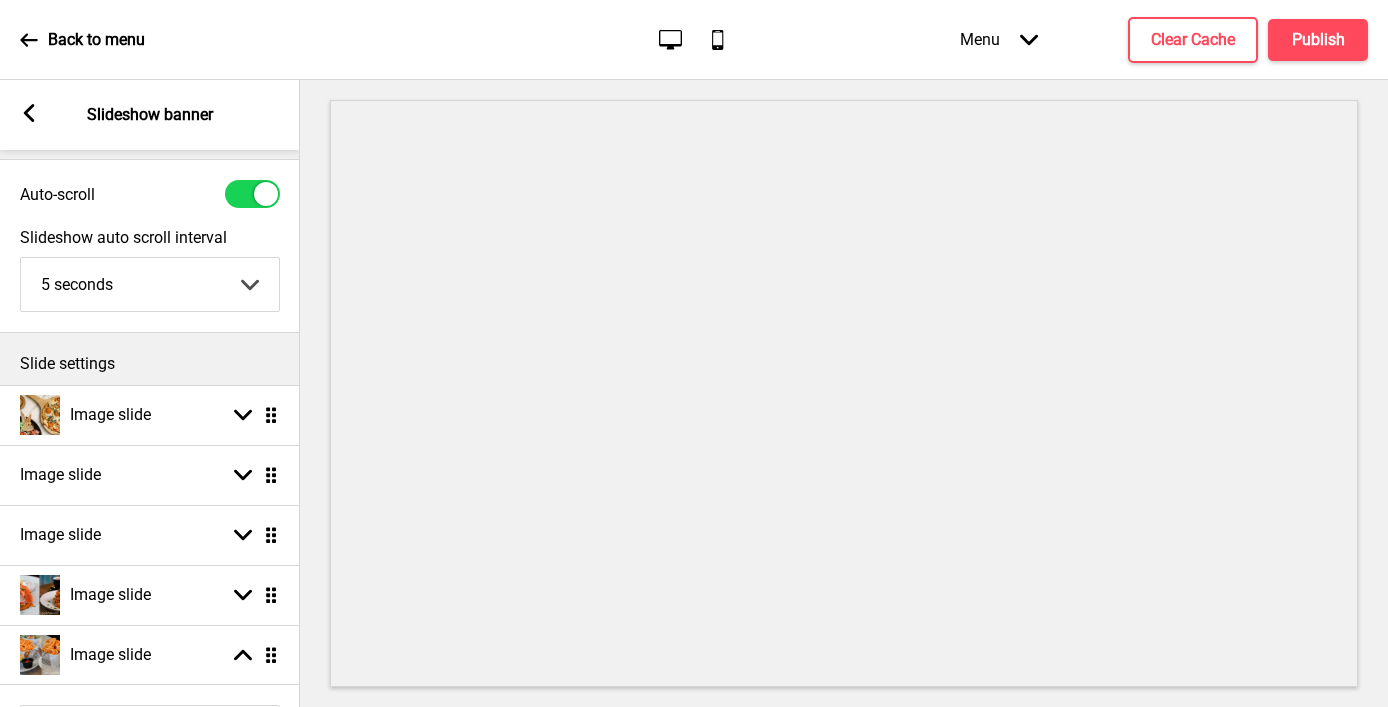 click on "Arrow left Slideshow banner" at bounding box center [150, 115] 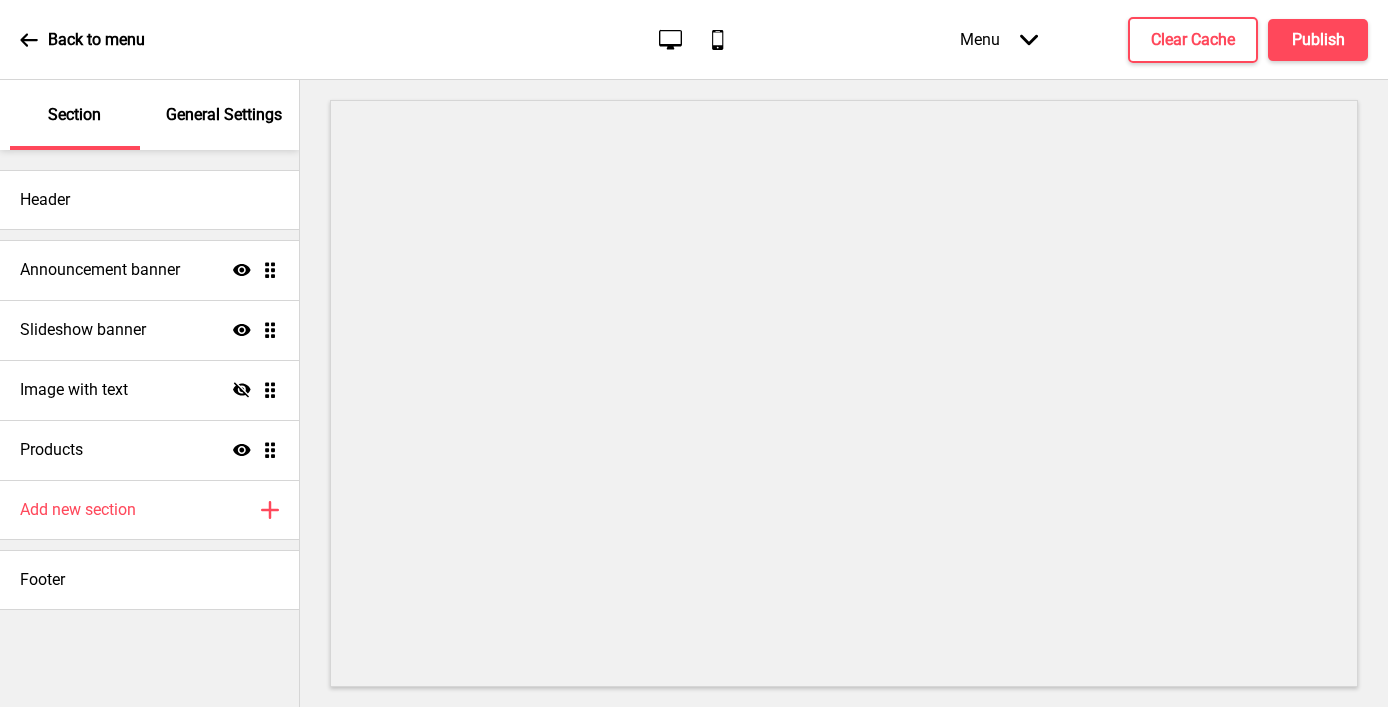 click on "Back to menu" at bounding box center (82, 40) 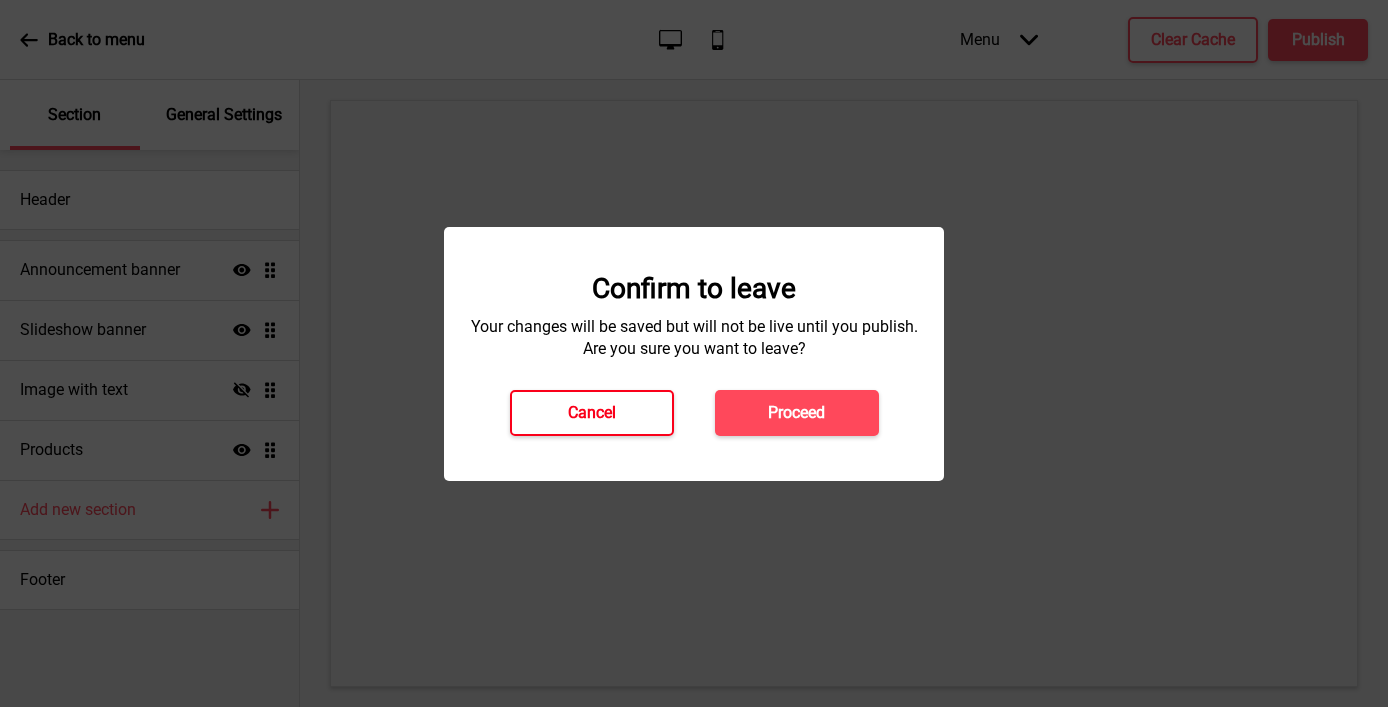 click on "Cancel" at bounding box center (592, 413) 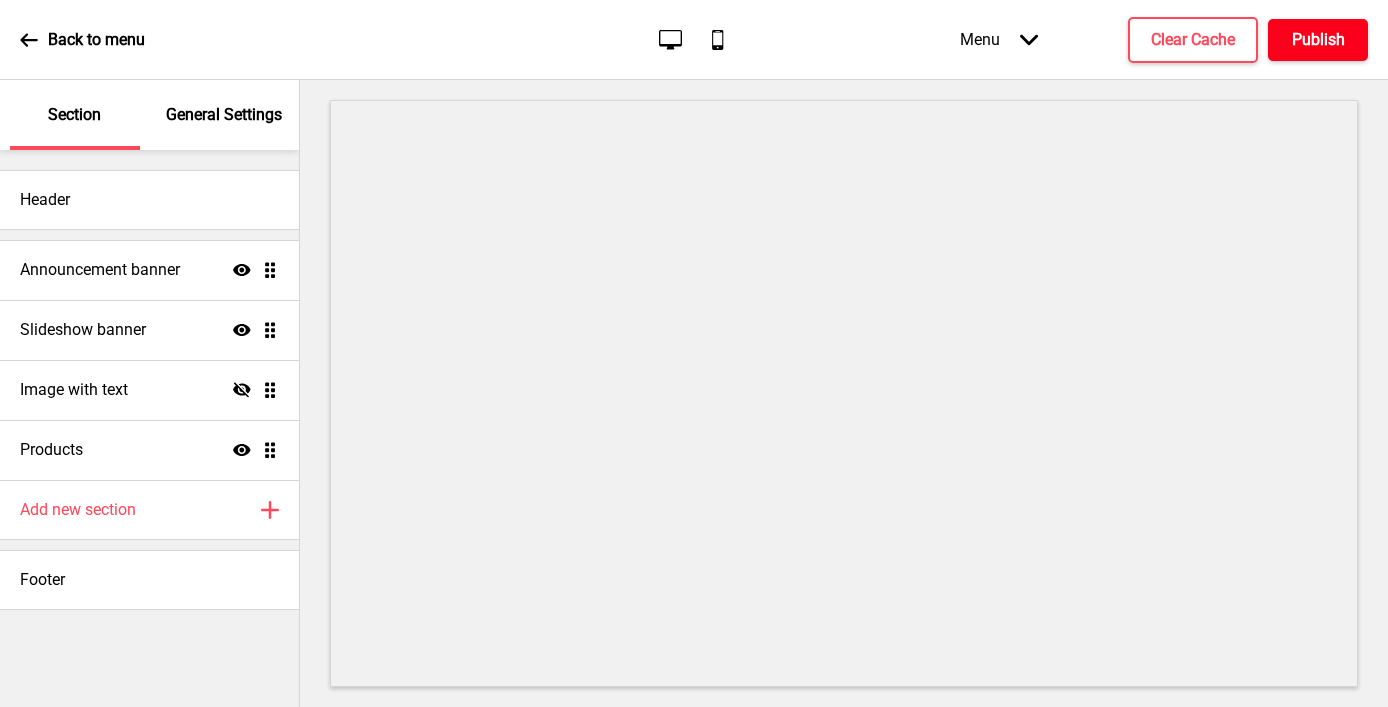 click on "Publish" at bounding box center (1318, 40) 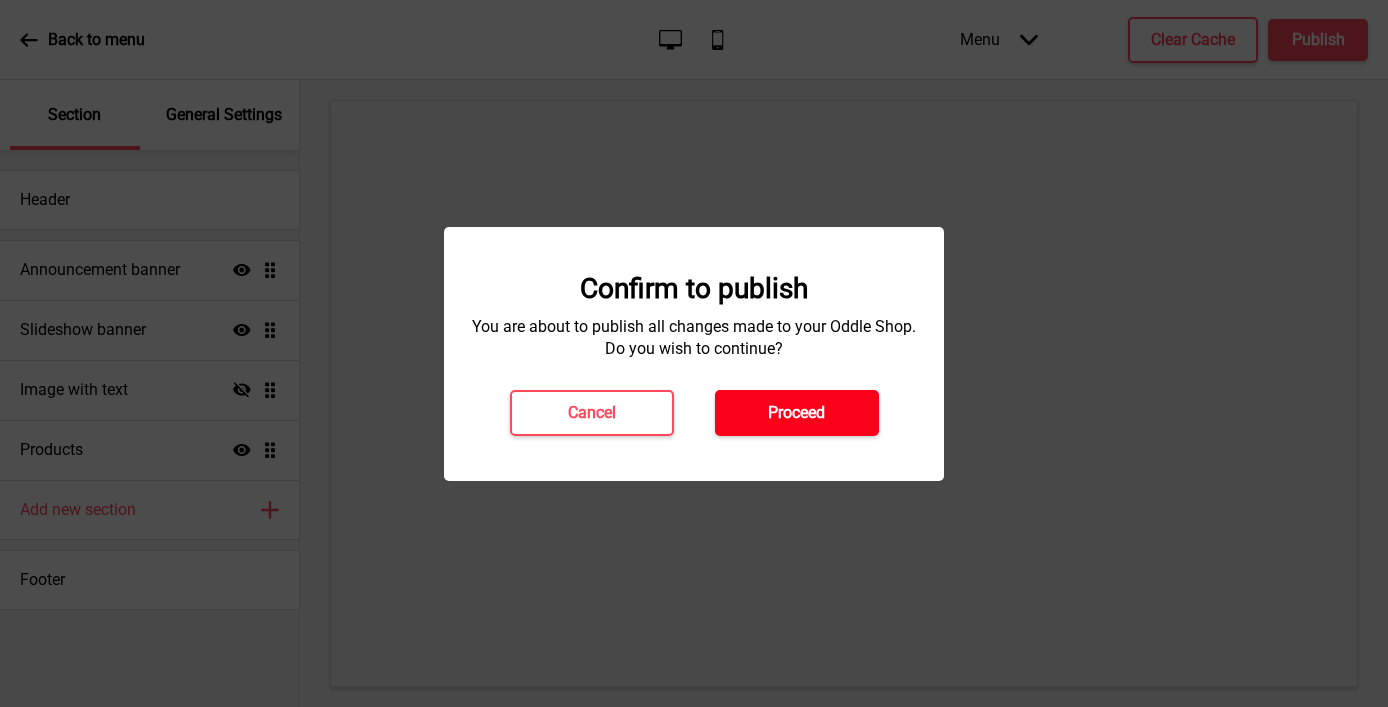 click on "Proceed" at bounding box center (797, 413) 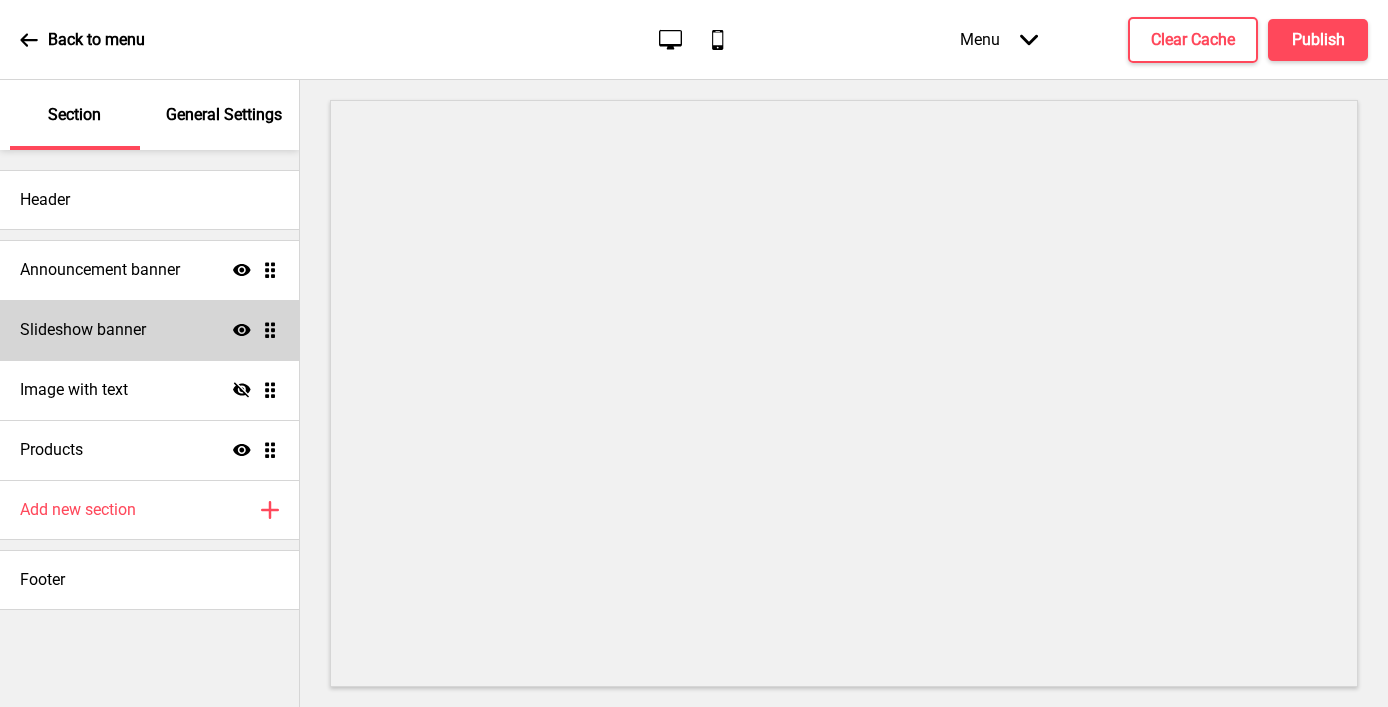 click on "Slideshow banner Show Drag" at bounding box center (149, 270) 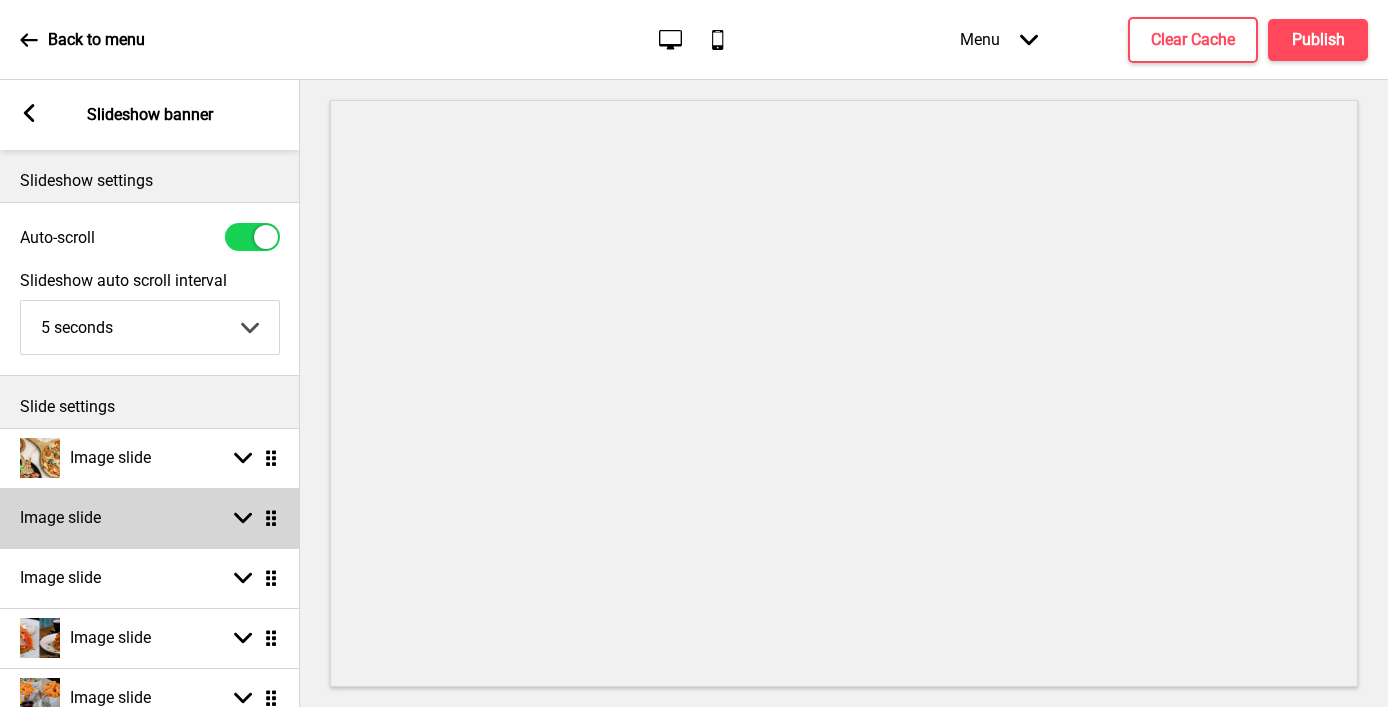 scroll, scrollTop: 92, scrollLeft: 0, axis: vertical 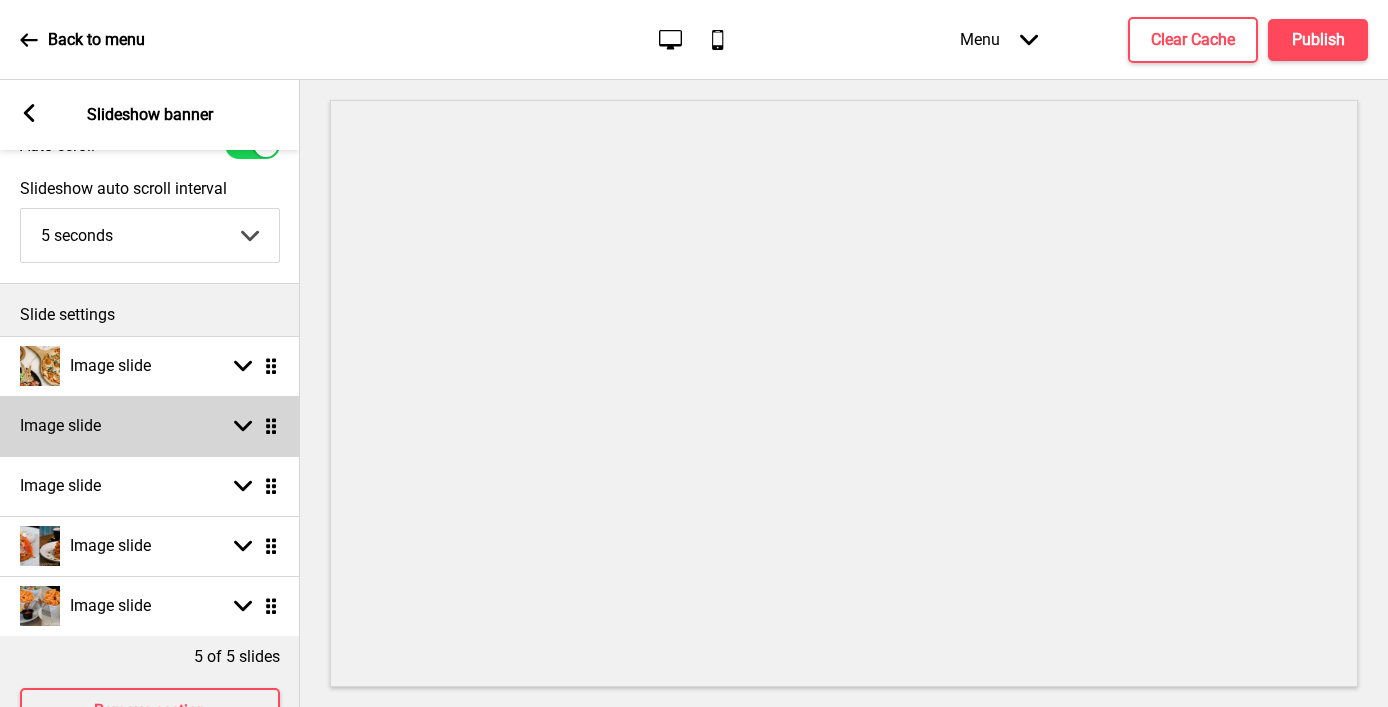 click on "Image slide Arrow down Drag" at bounding box center (150, 426) 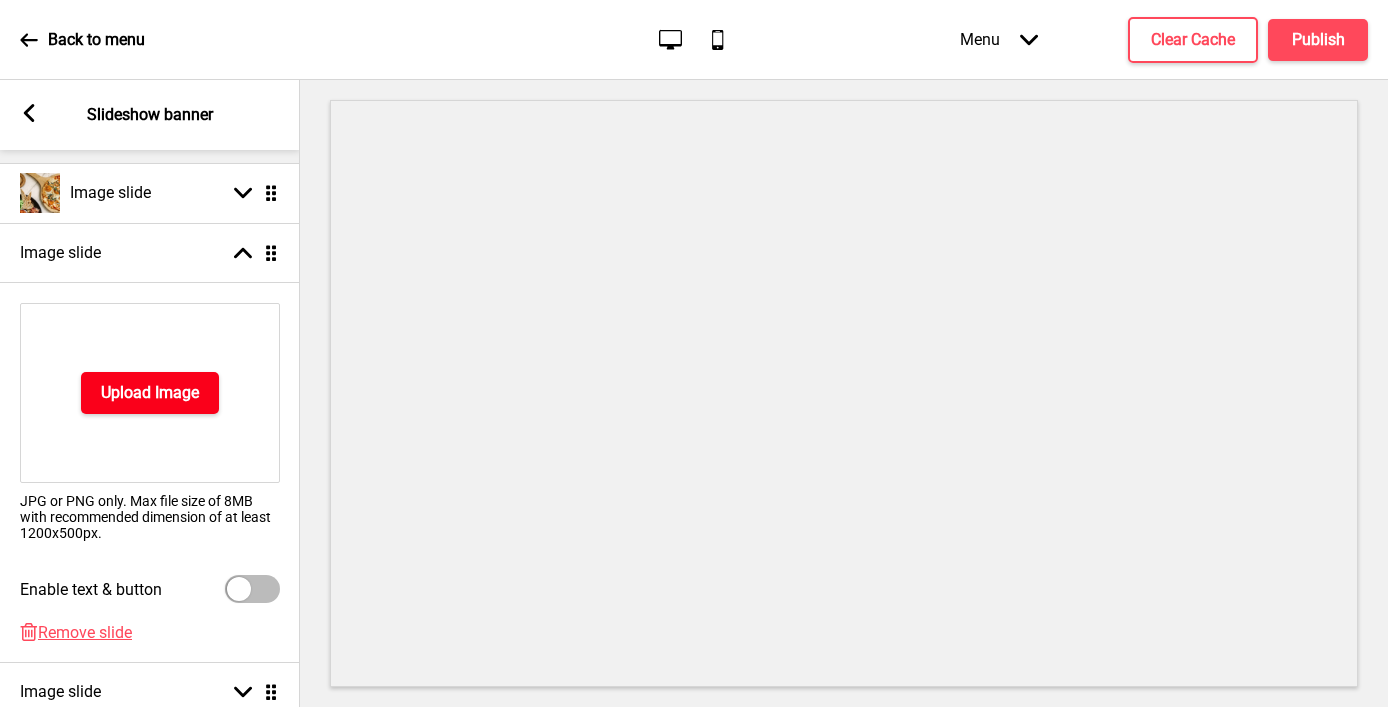 scroll, scrollTop: 280, scrollLeft: 0, axis: vertical 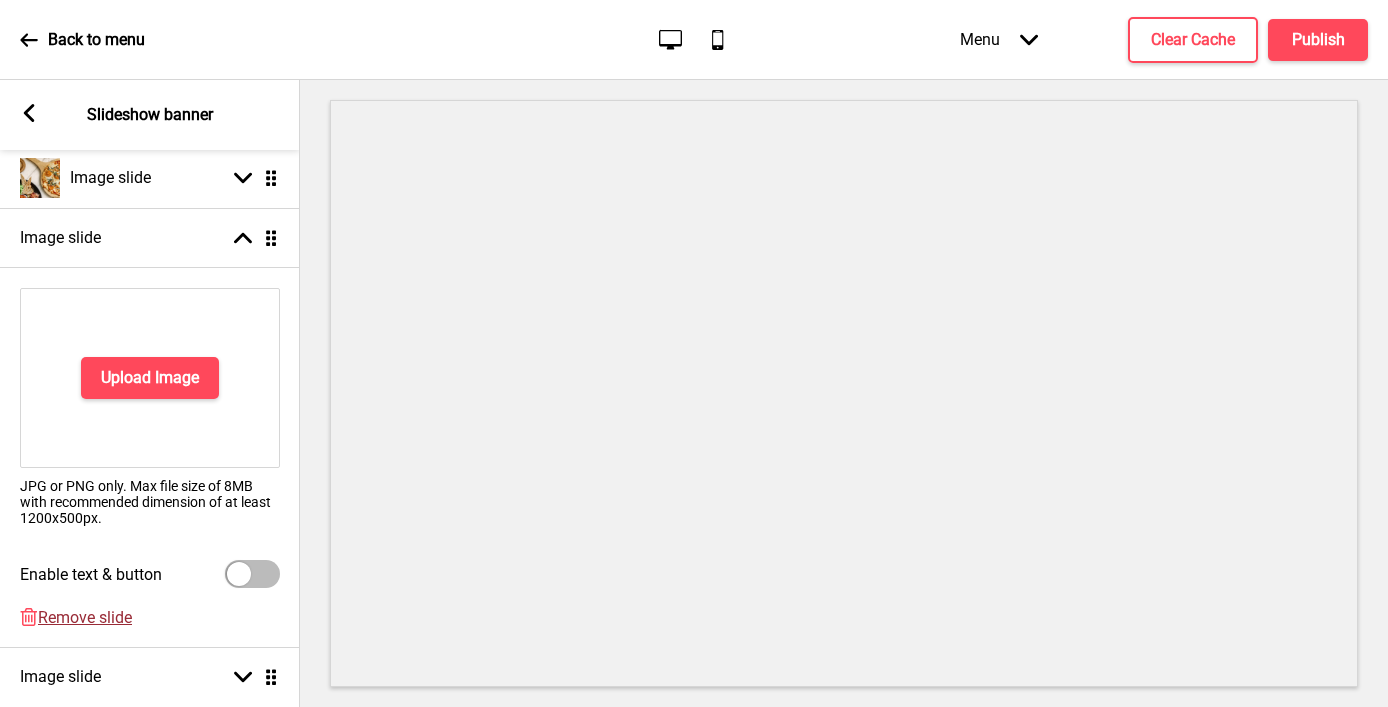 click on "Remove slide" at bounding box center [85, 617] 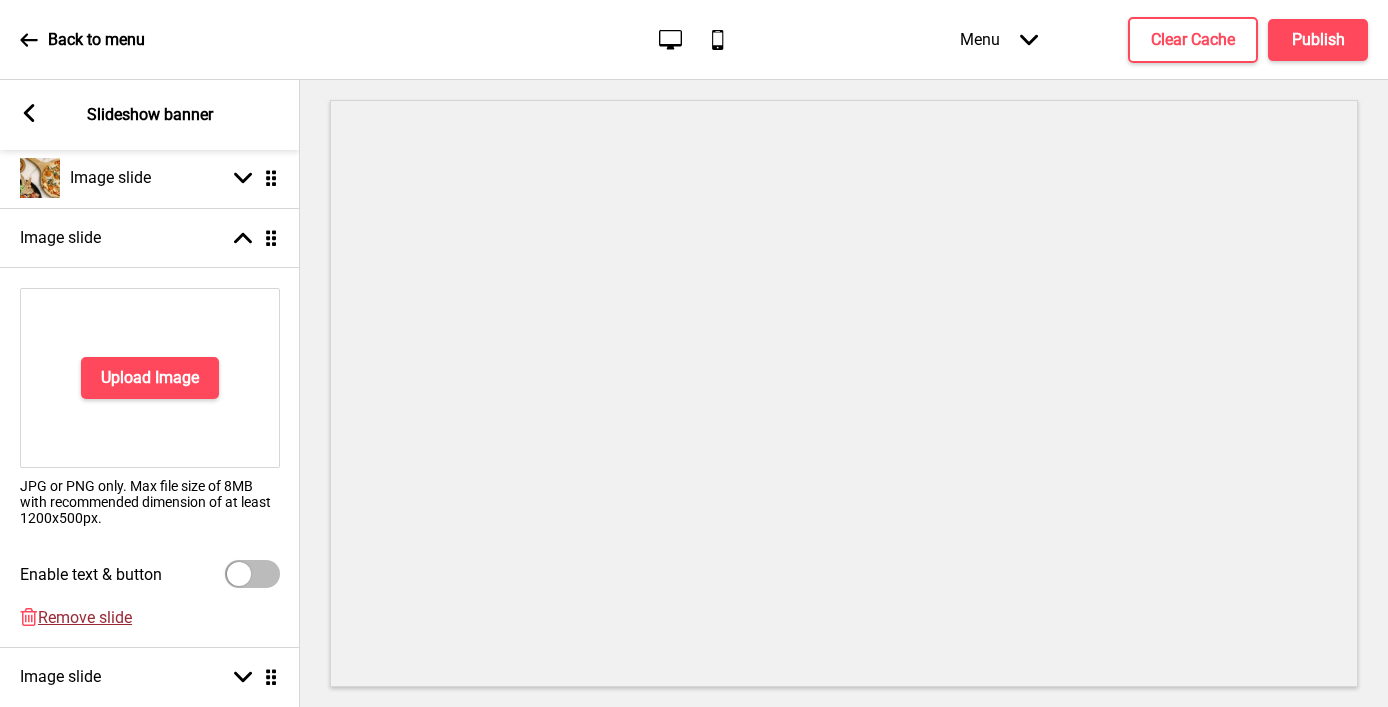 scroll, scrollTop: 159, scrollLeft: 0, axis: vertical 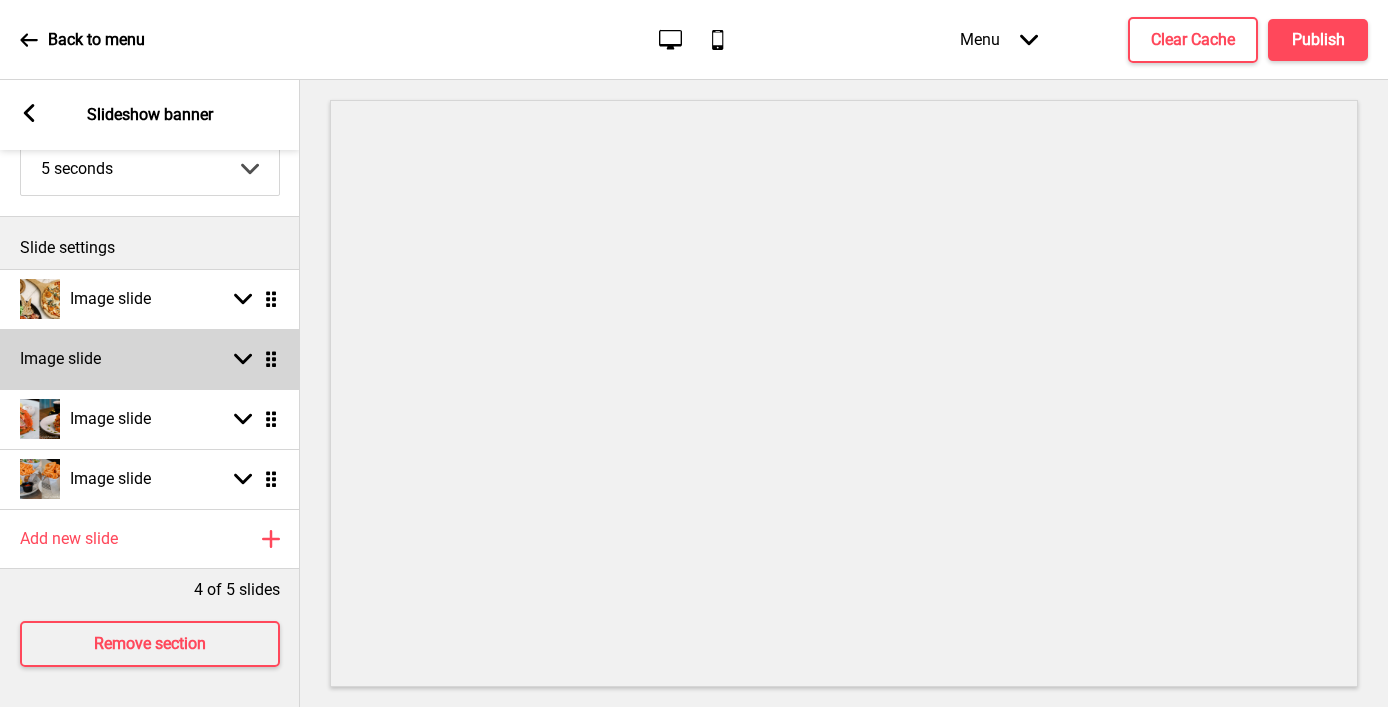 click at bounding box center [243, 359] 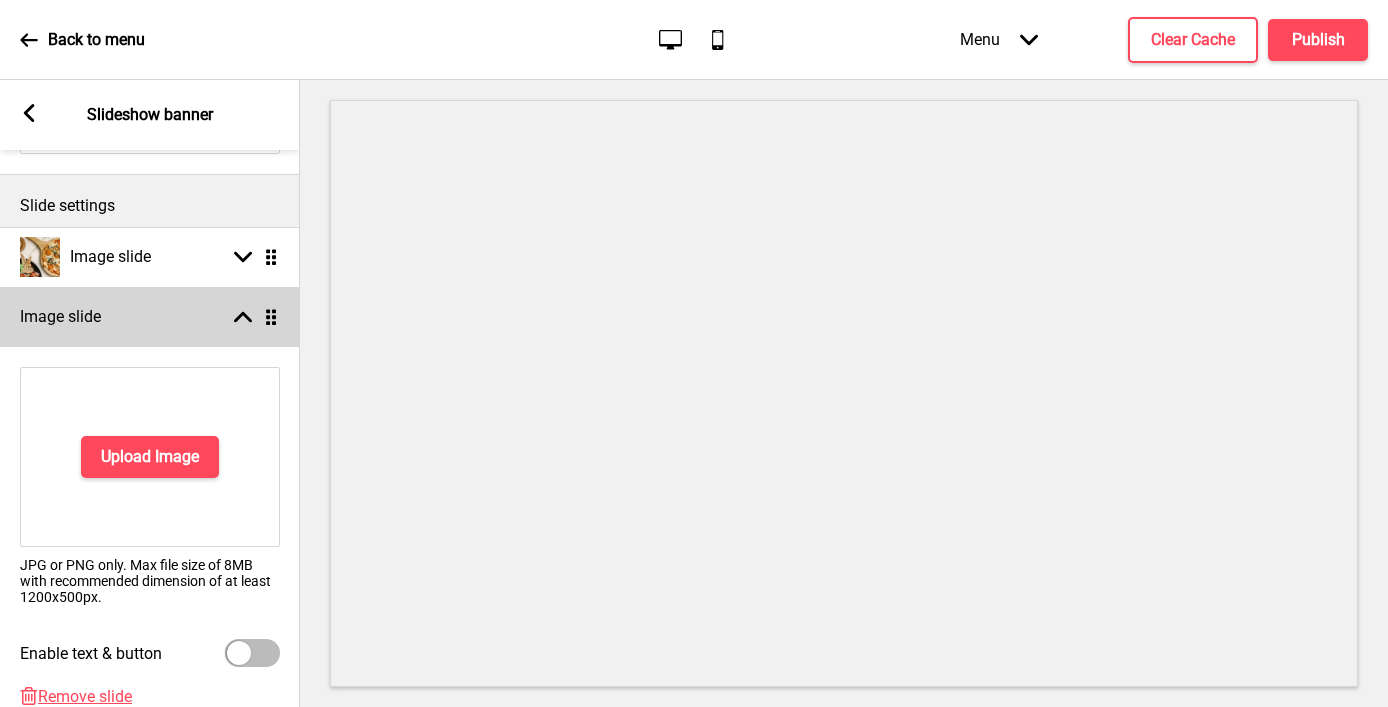 scroll, scrollTop: 280, scrollLeft: 0, axis: vertical 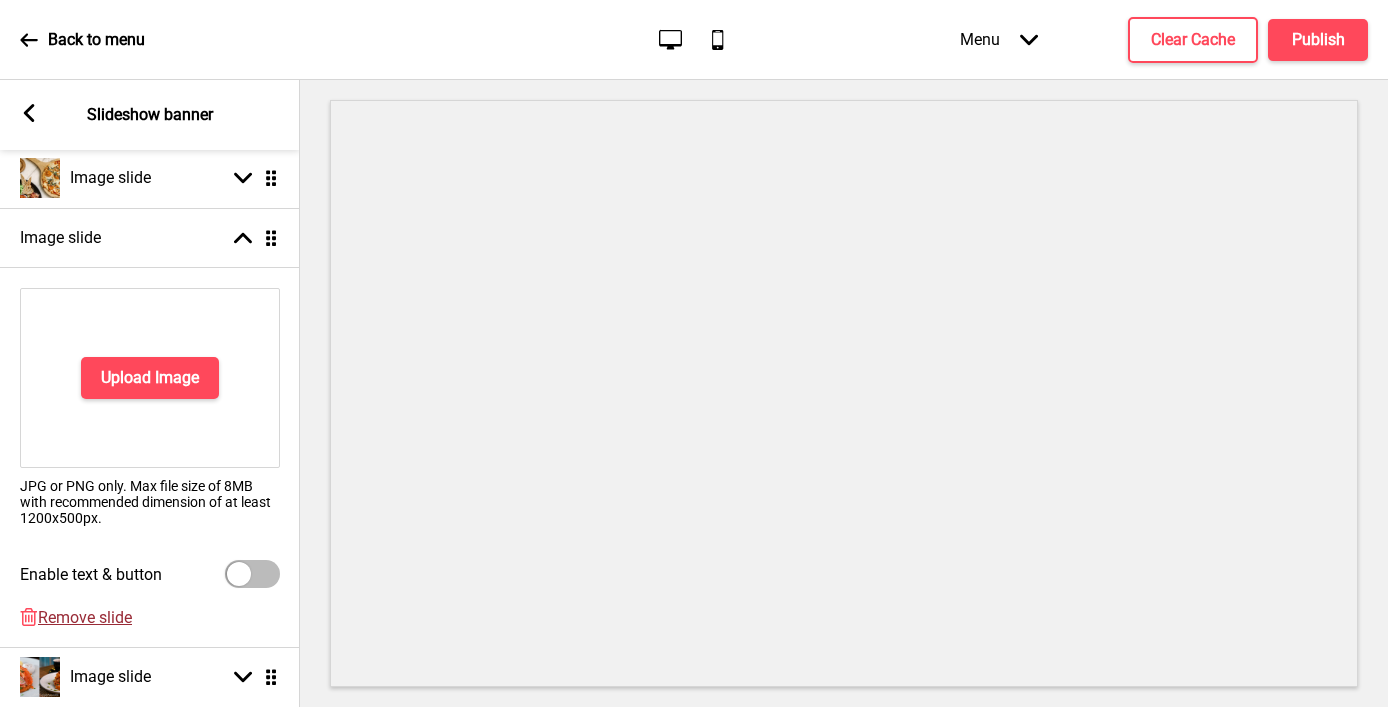 click on "Remove slide" at bounding box center [85, 617] 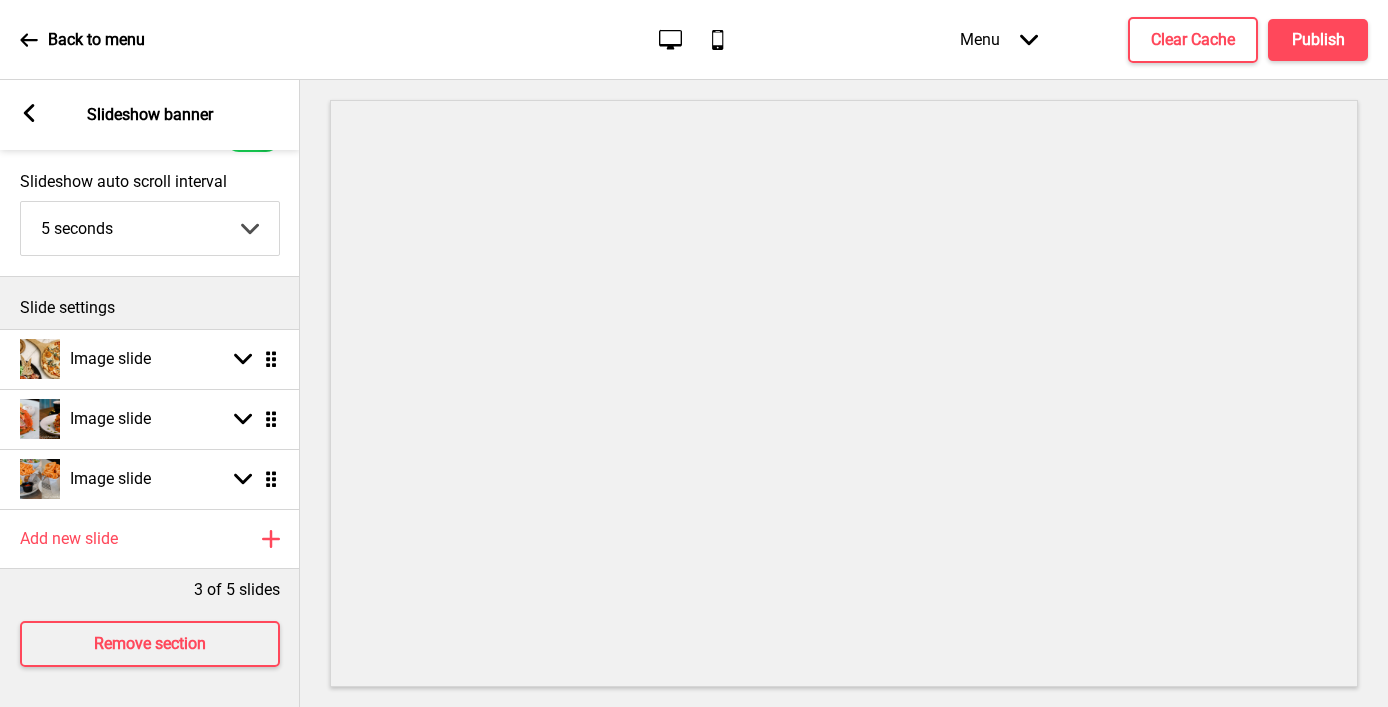 scroll, scrollTop: 99, scrollLeft: 0, axis: vertical 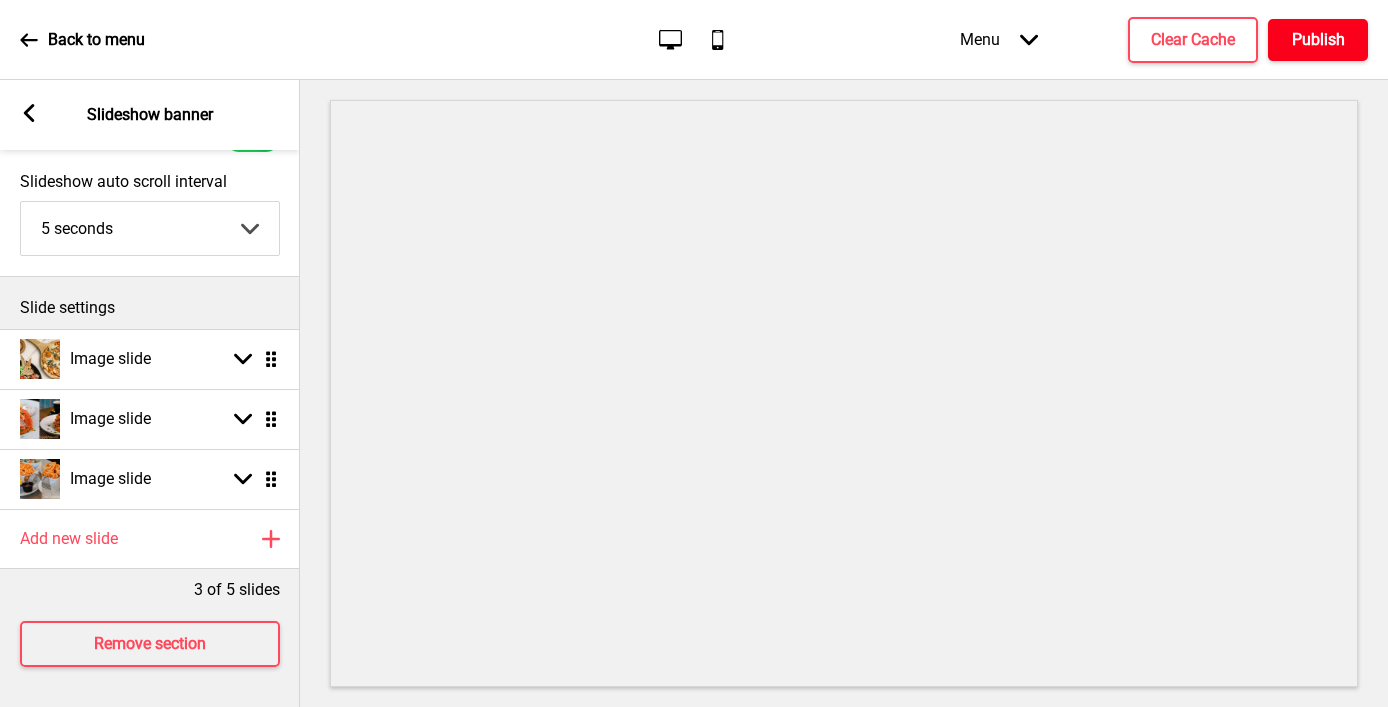 click on "Publish" at bounding box center [1318, 40] 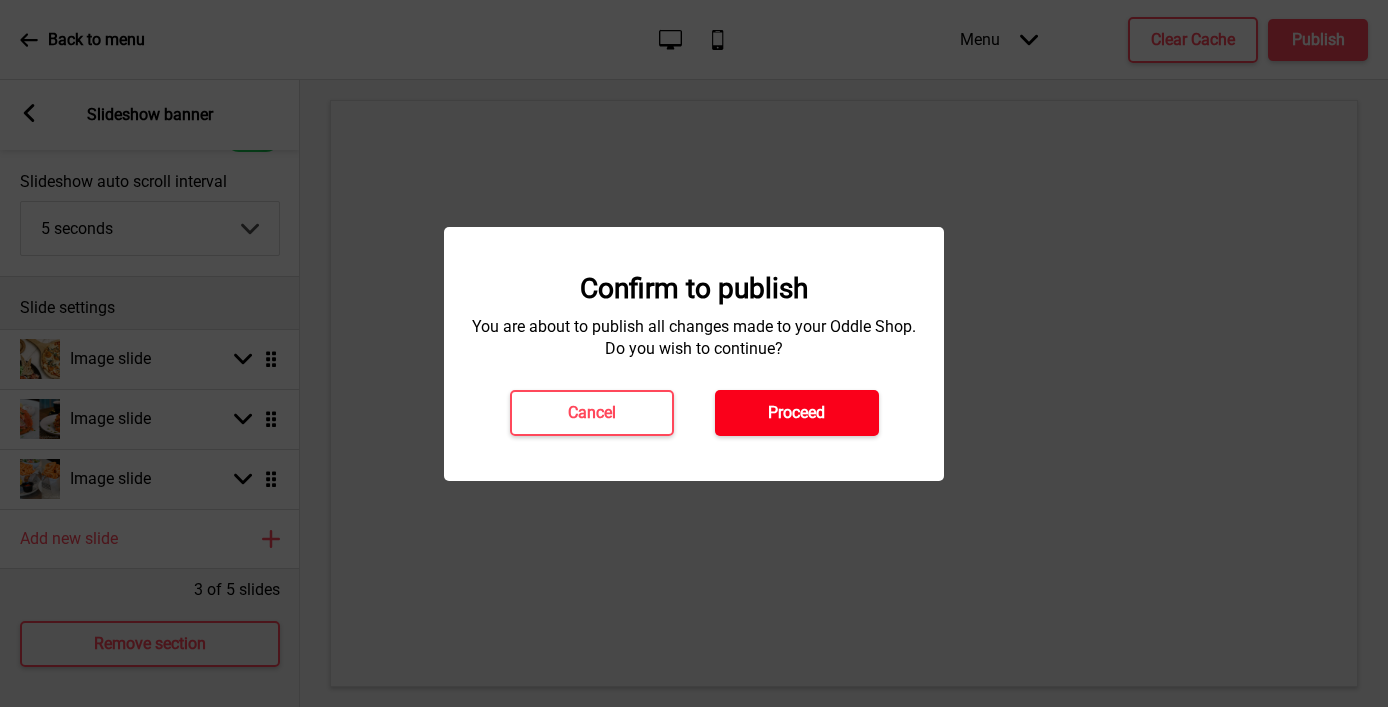 click on "Proceed" at bounding box center [796, 413] 